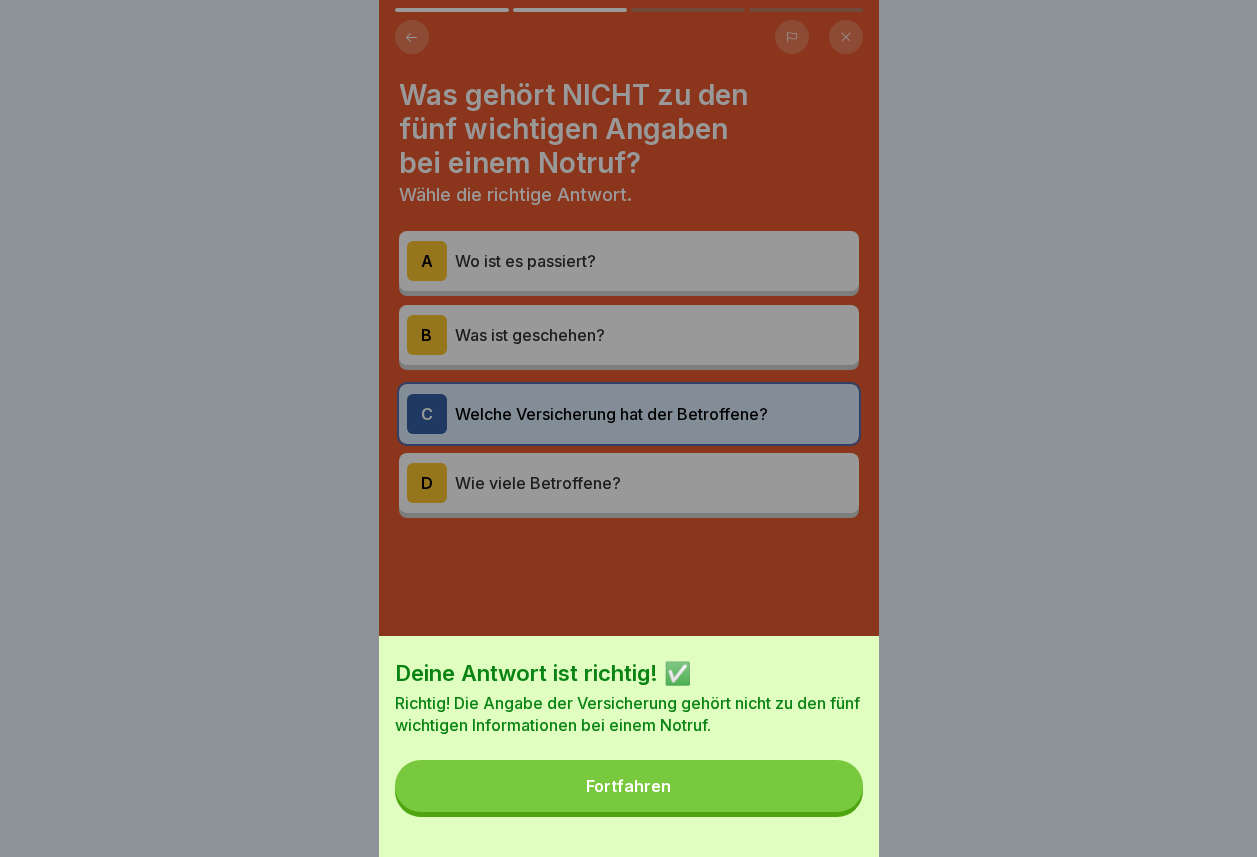 scroll, scrollTop: 0, scrollLeft: 0, axis: both 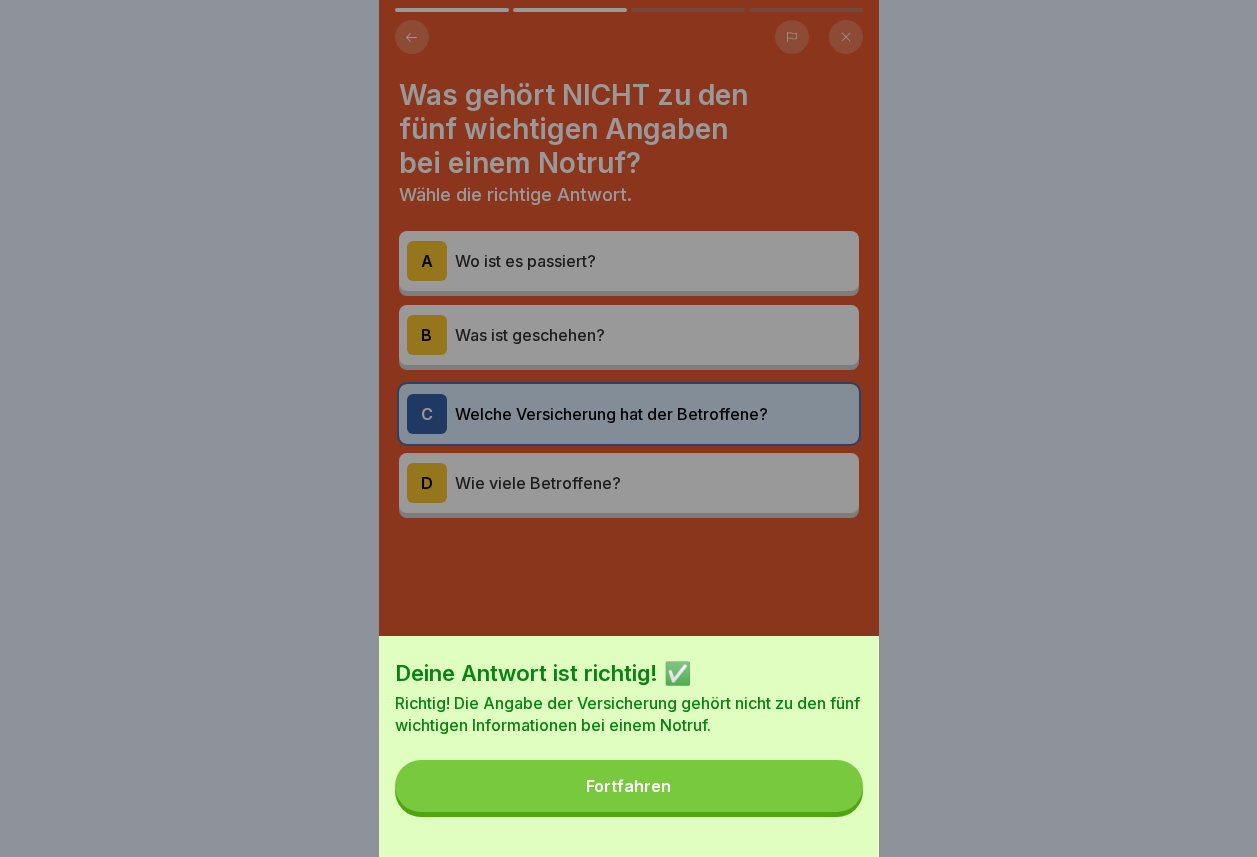 click on "Fortfahren" at bounding box center [629, 786] 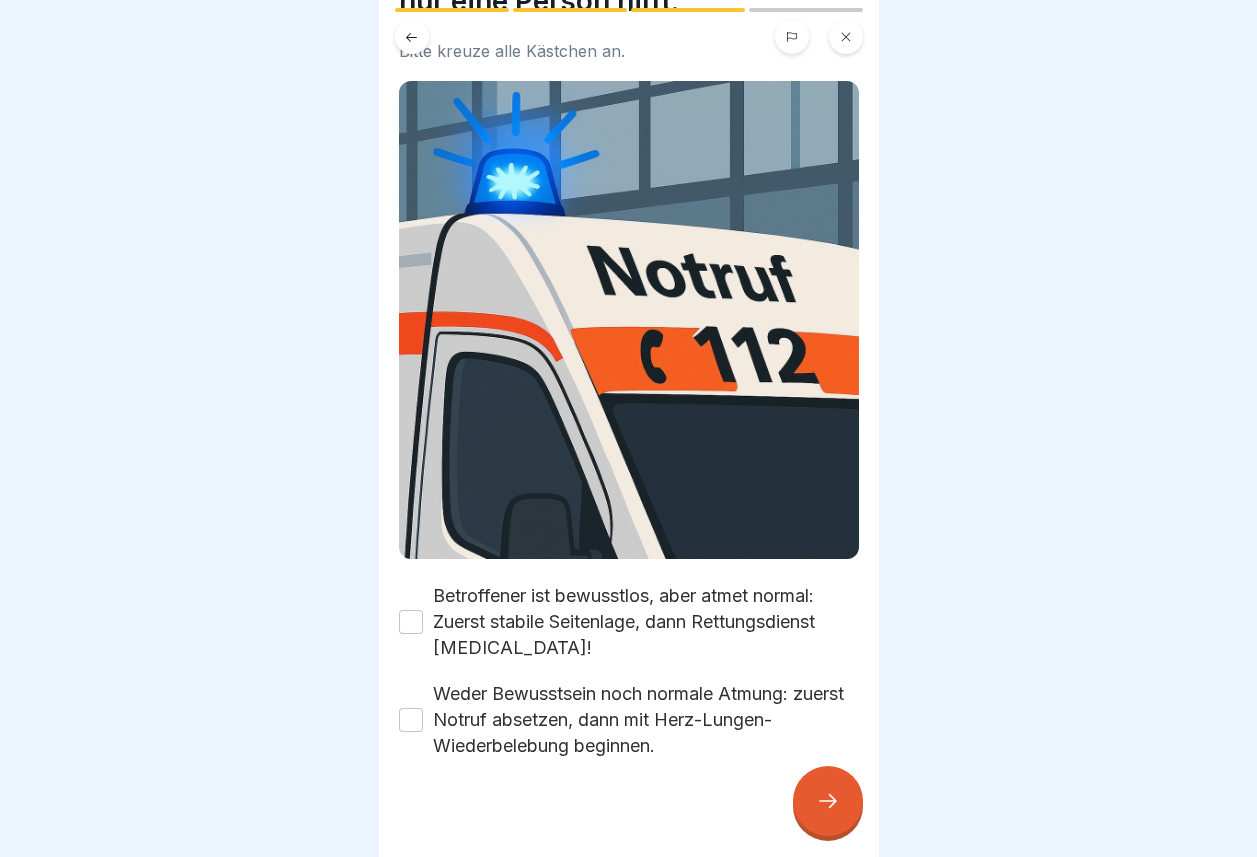 scroll, scrollTop: 168, scrollLeft: 0, axis: vertical 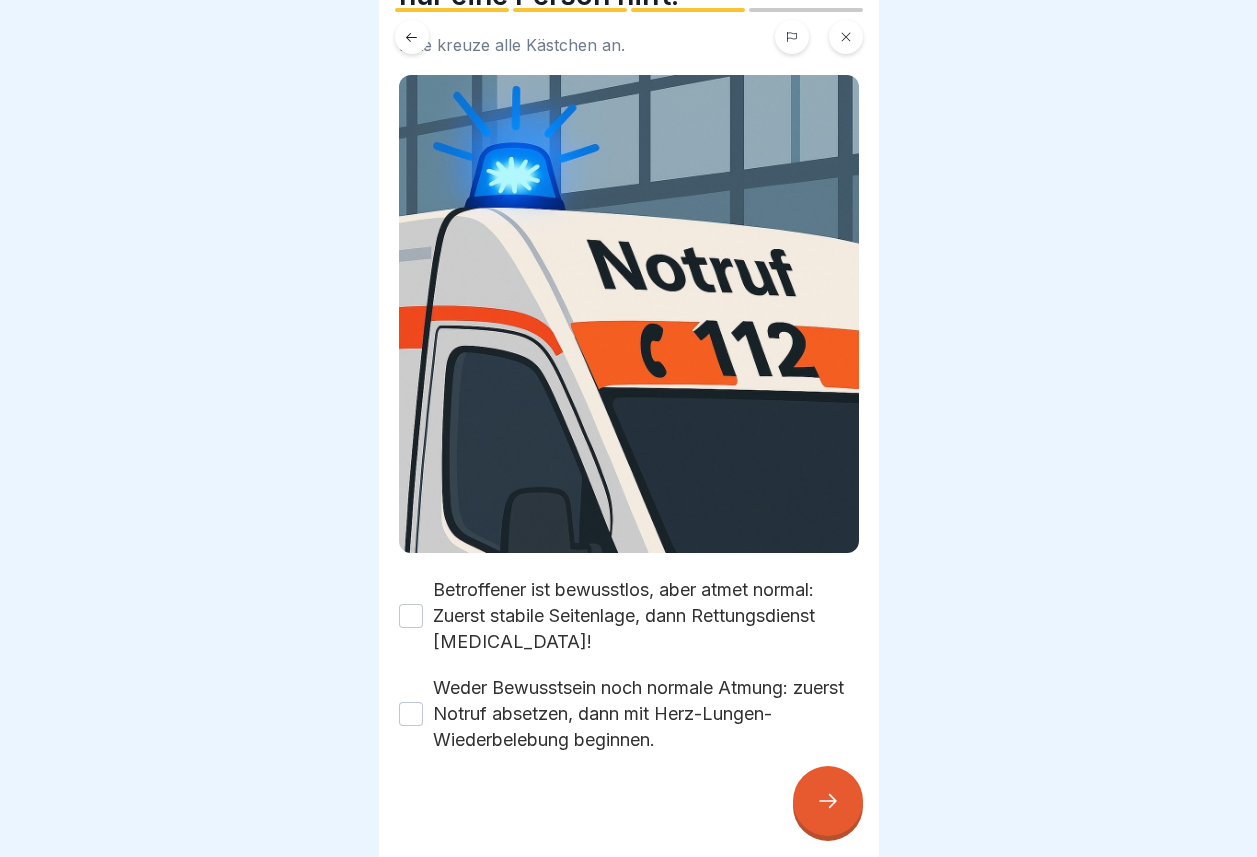 click on "Betroffener ist bewusstlos, aber atmet normal: Zuerst stabile Seitenlage, dann Rettungsdienst [MEDICAL_DATA]!" at bounding box center (411, 616) 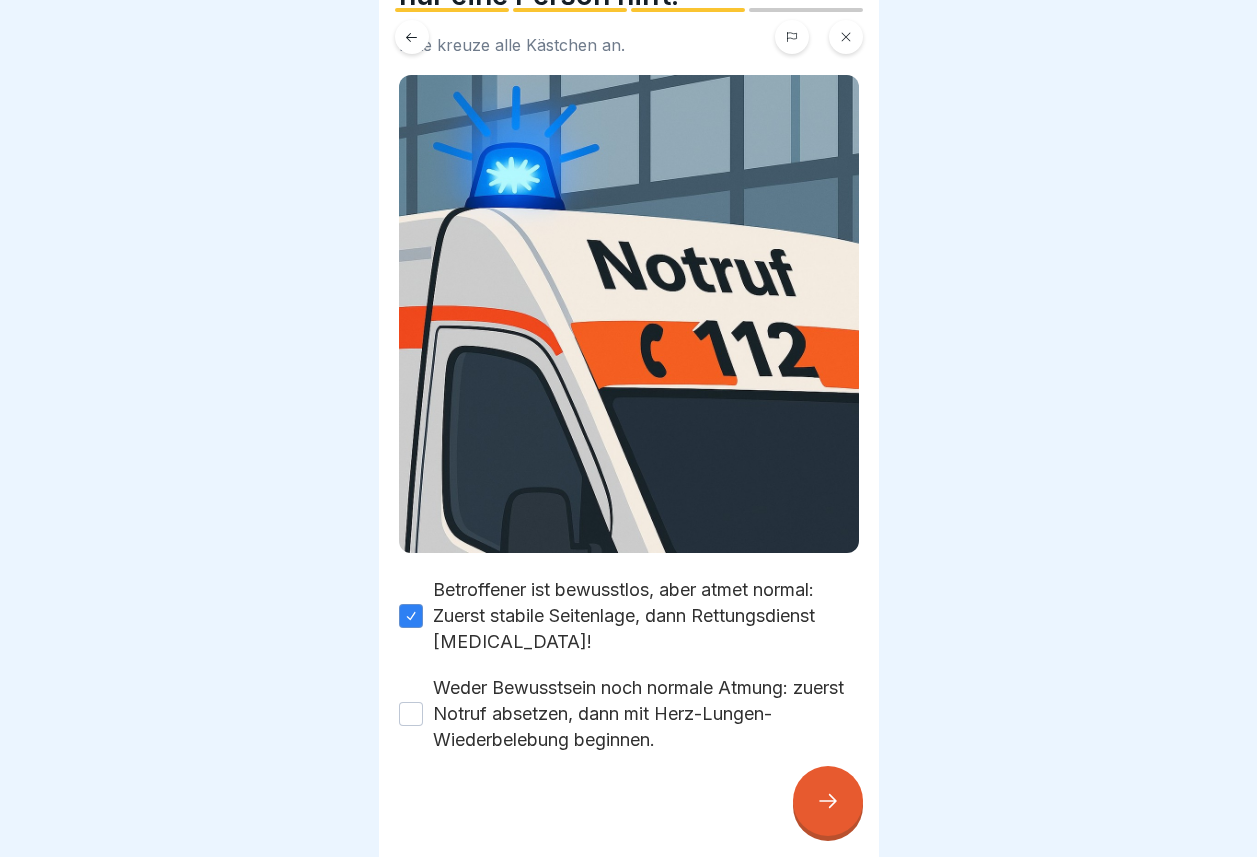 click 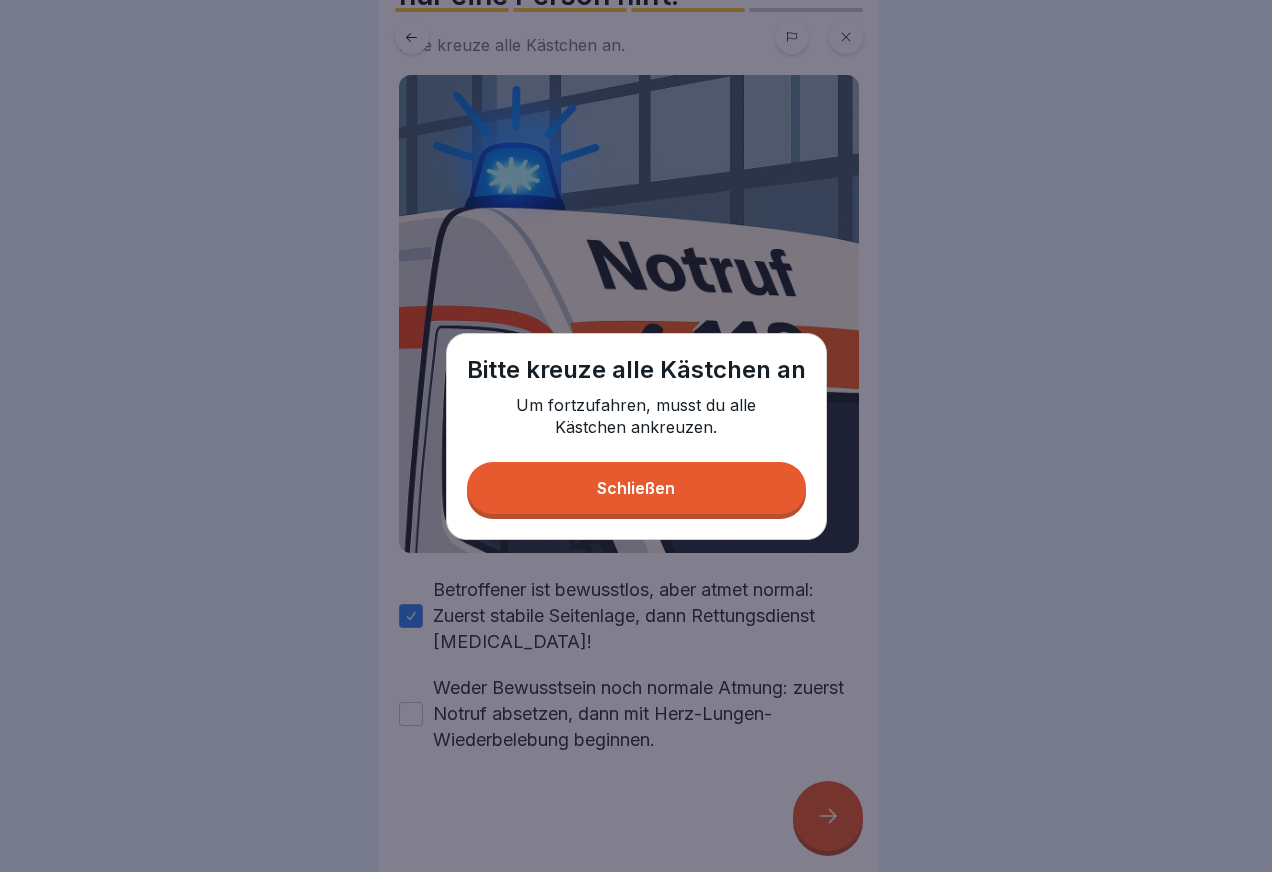 click on "Schließen" at bounding box center [636, 488] 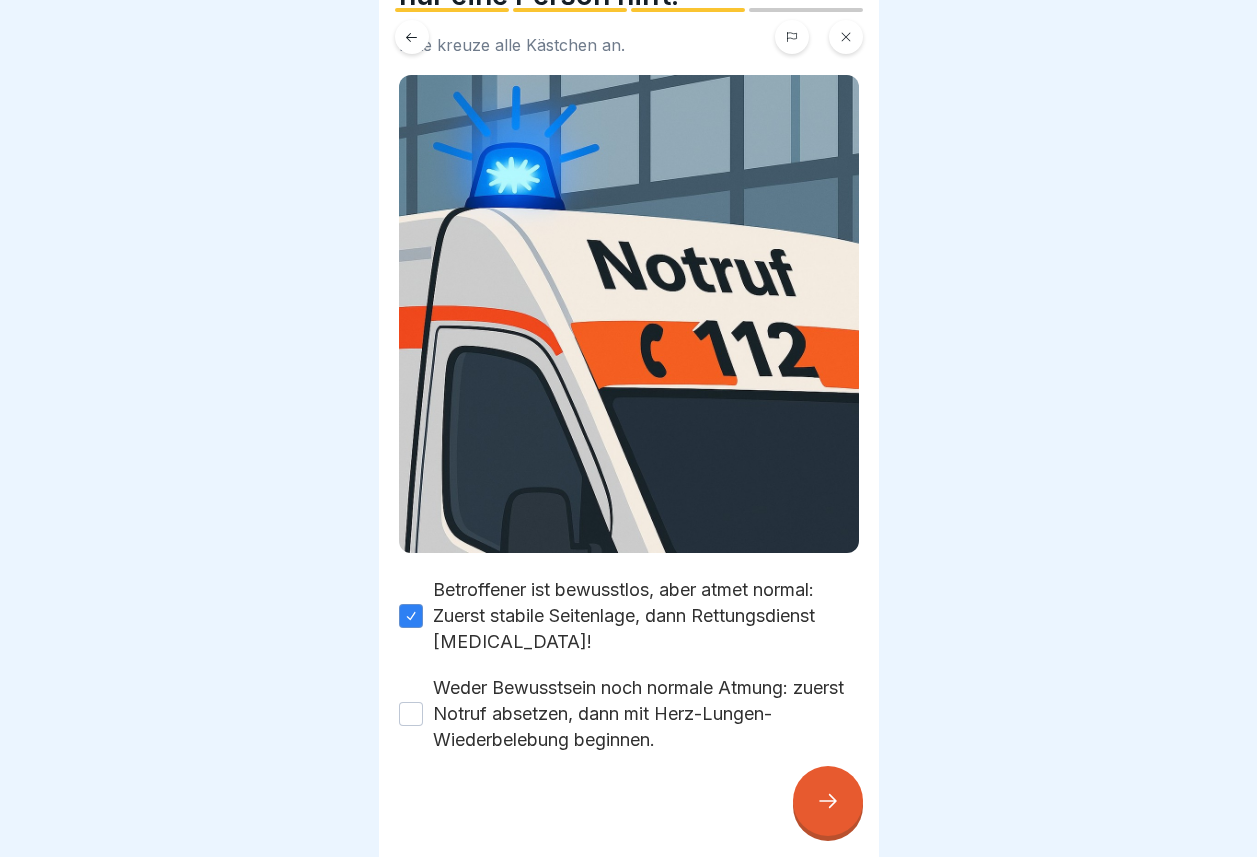 click on "Weder Bewusstsein noch normale Atmung: zuerst Notruf absetzen, dann mit Herz-Lungen-Wiederbelebung beginnen." at bounding box center [411, 714] 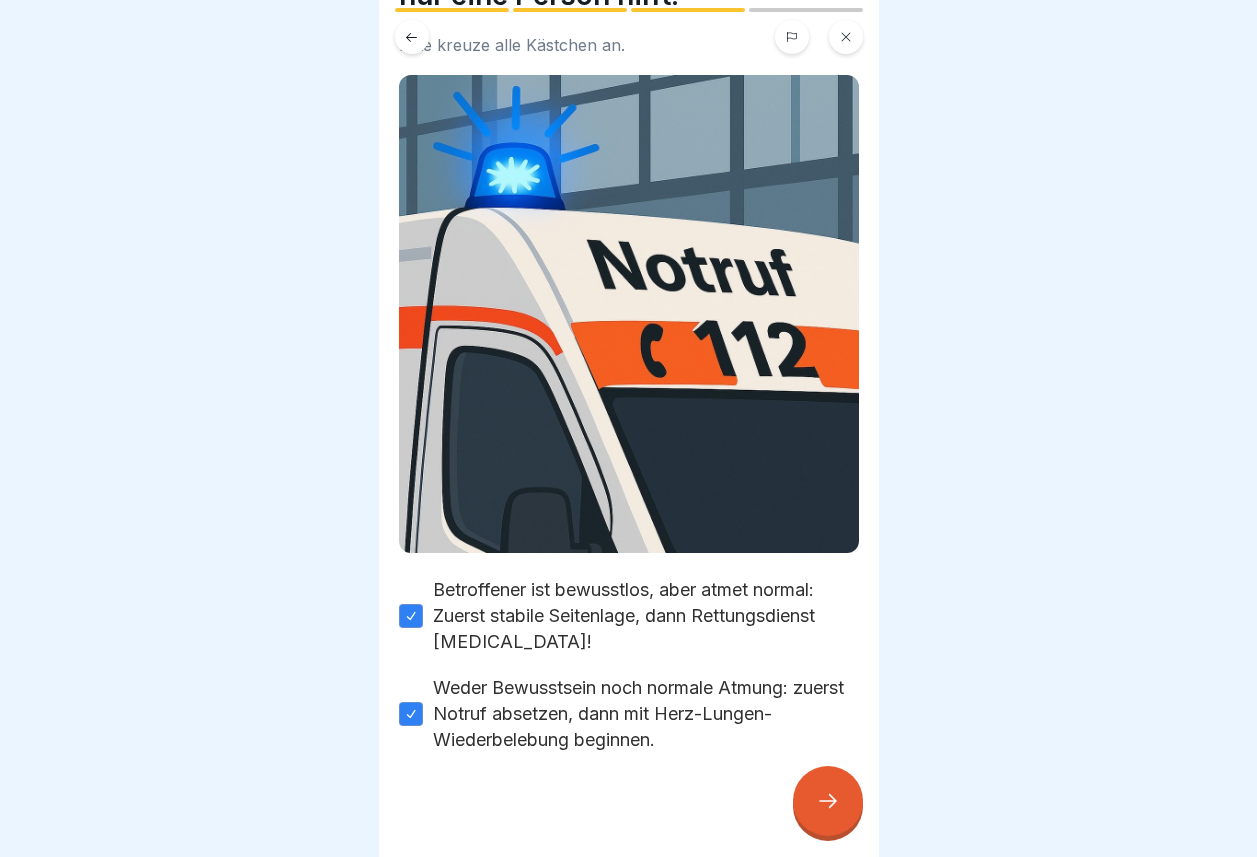 click 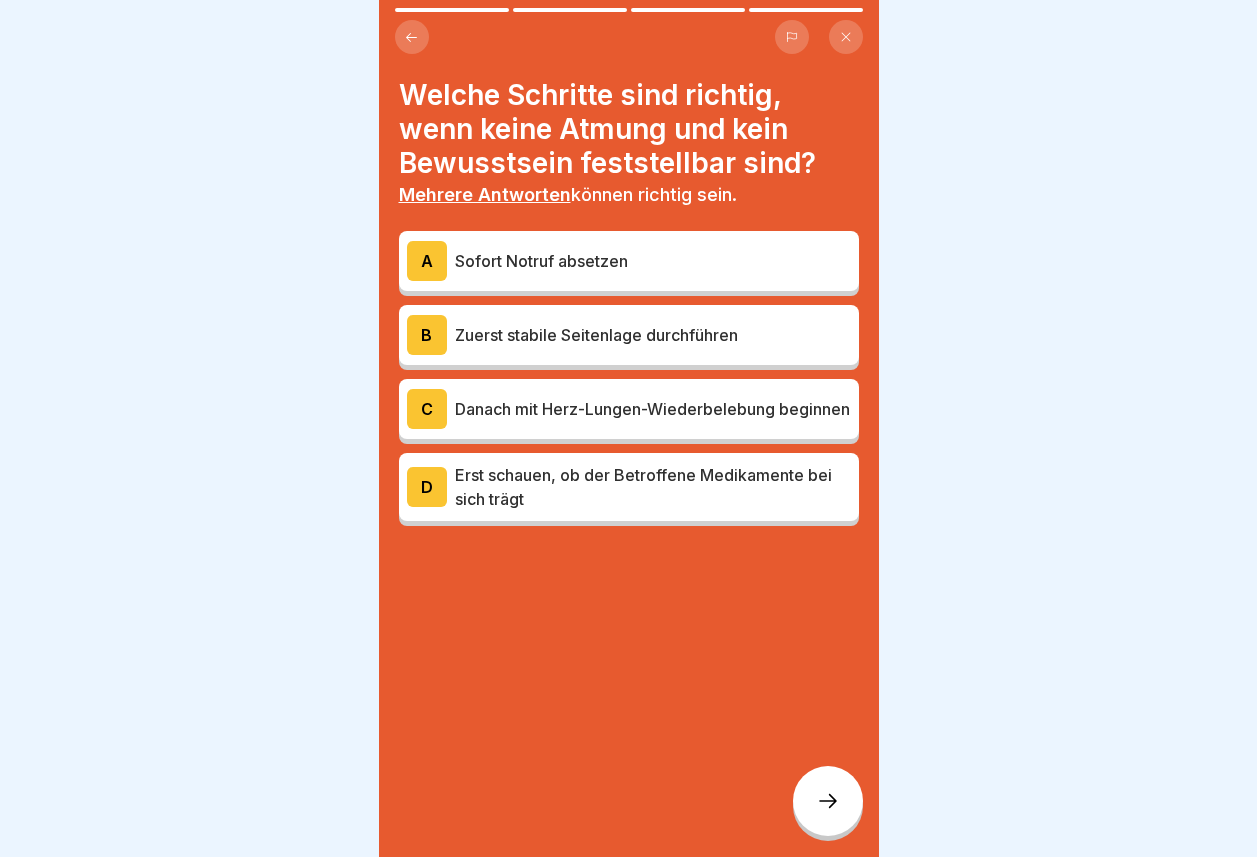 click on "Zuerst stabile Seitenlage durchführen" at bounding box center (653, 335) 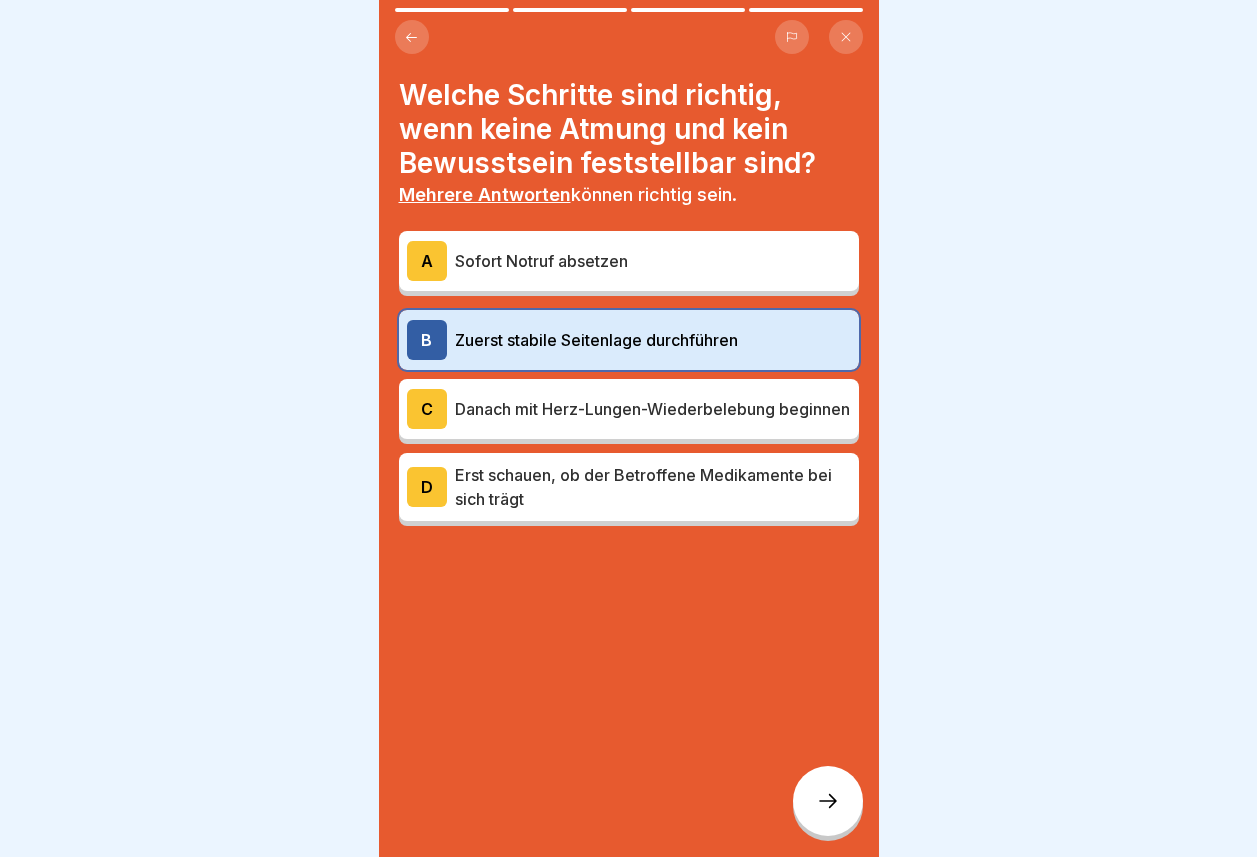 click on "Danach mit Herz-Lungen-Wiederbelebung beginnen" at bounding box center (653, 409) 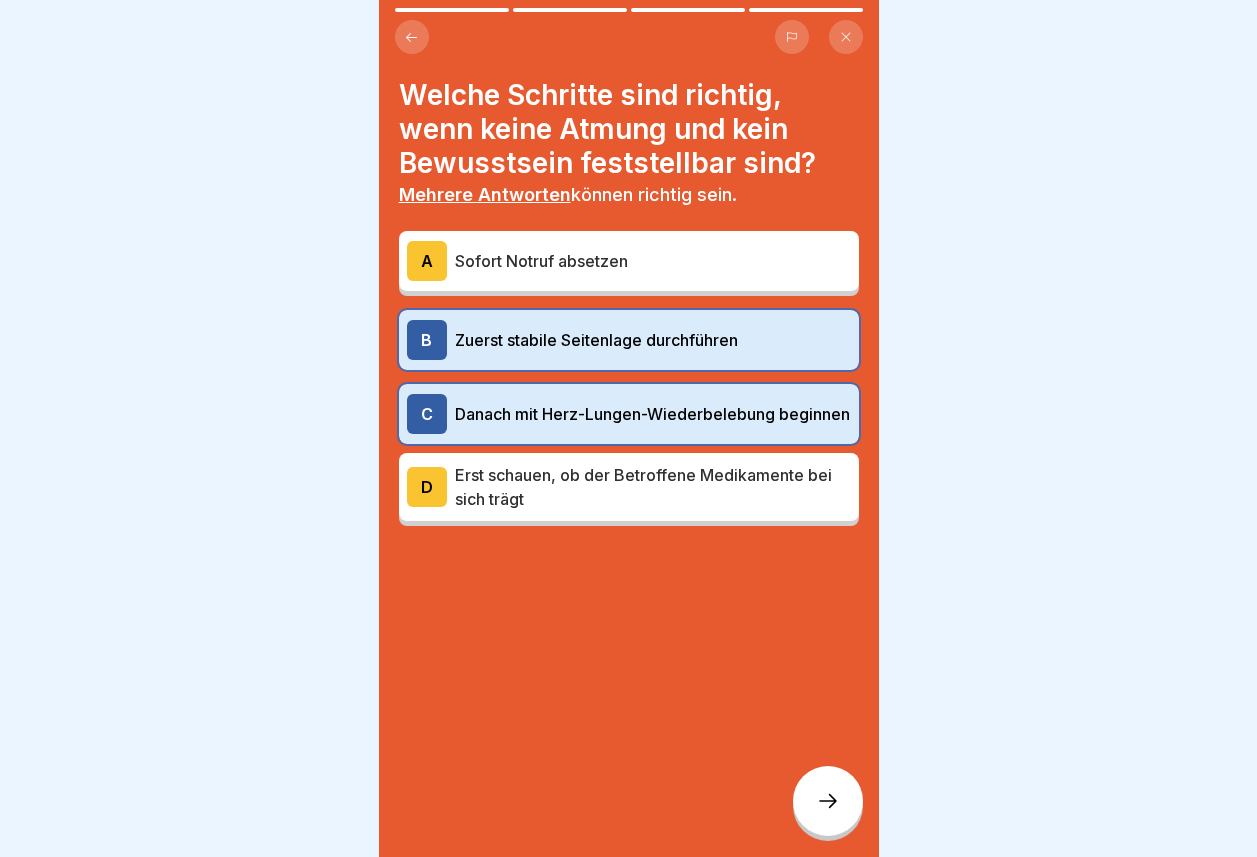 click on "A Sofort Notruf absetzen" at bounding box center [629, 261] 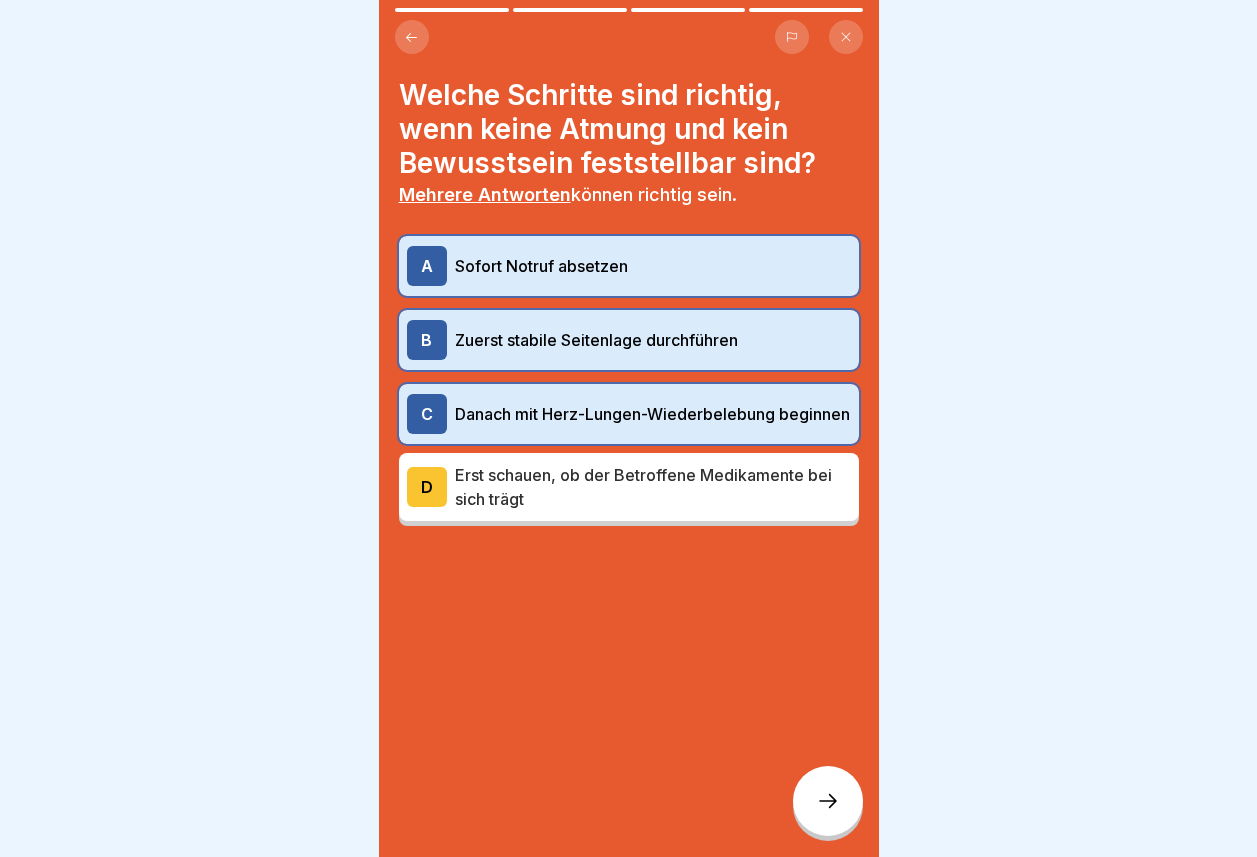 click 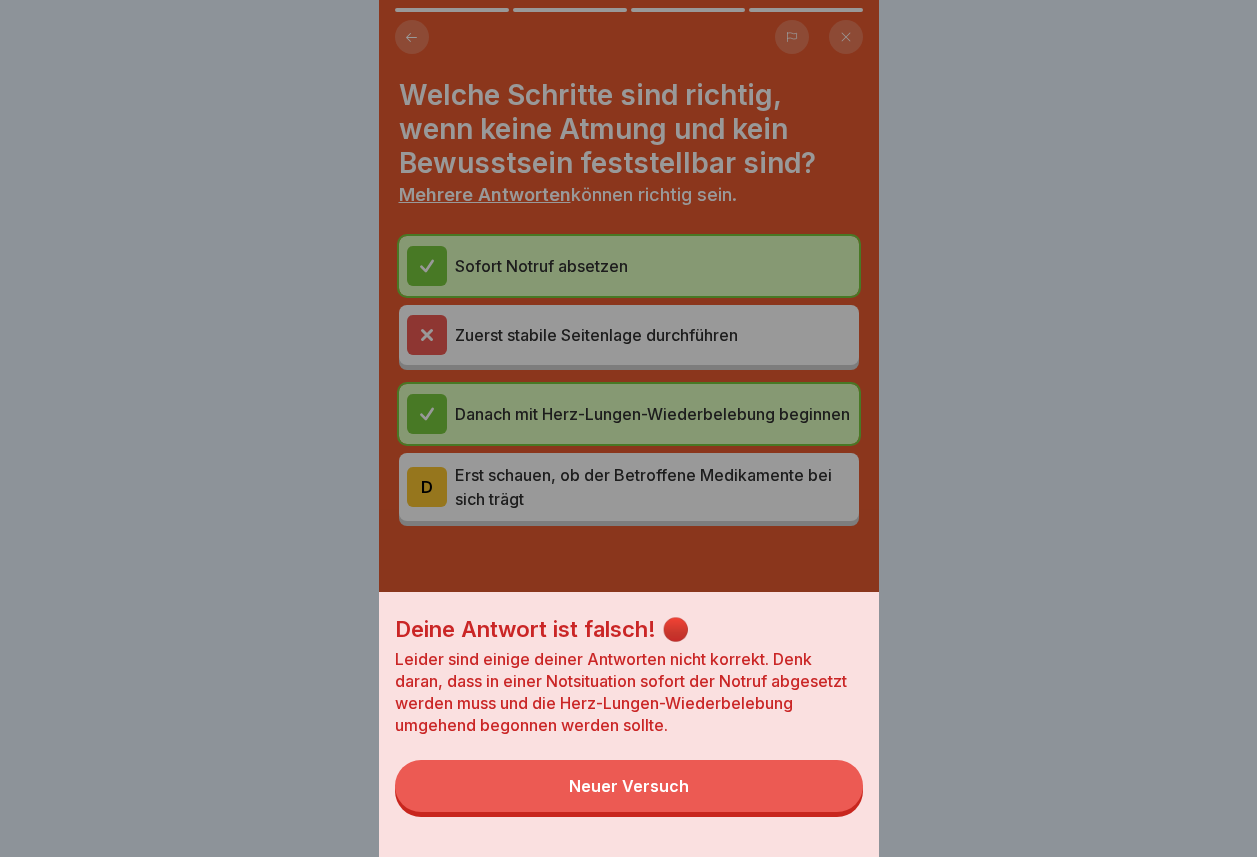 click on "Neuer Versuch" at bounding box center [629, 786] 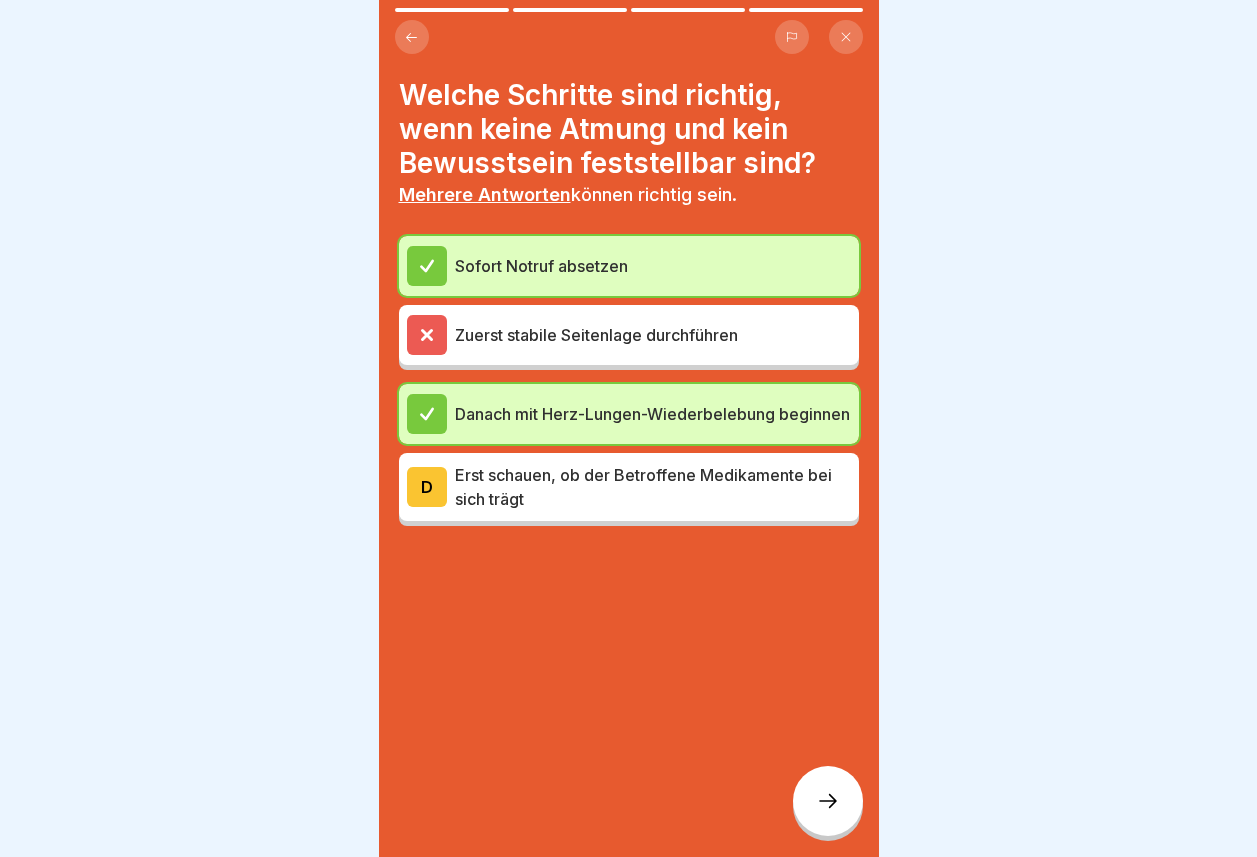 click on "Erst schauen, ob der Betroffene Medikamente bei sich trägt" at bounding box center (653, 487) 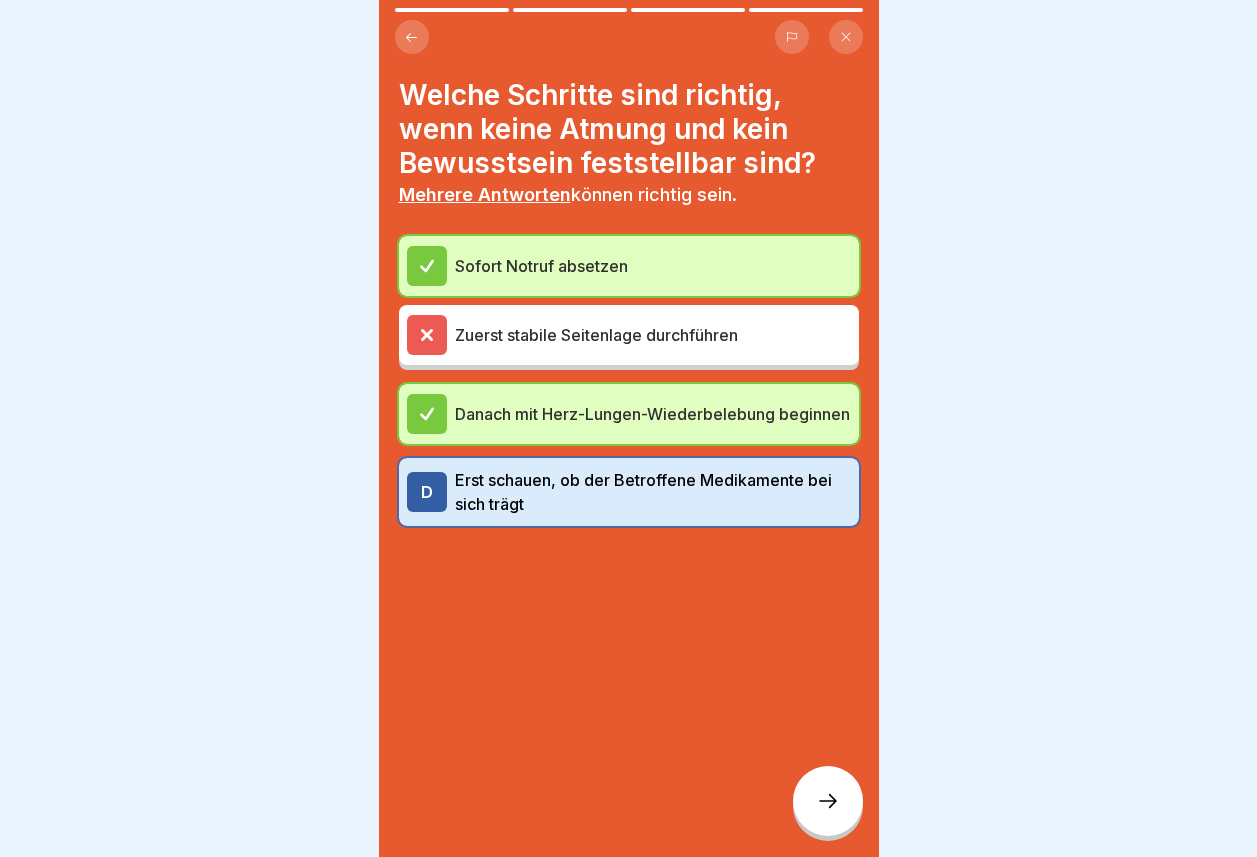 click 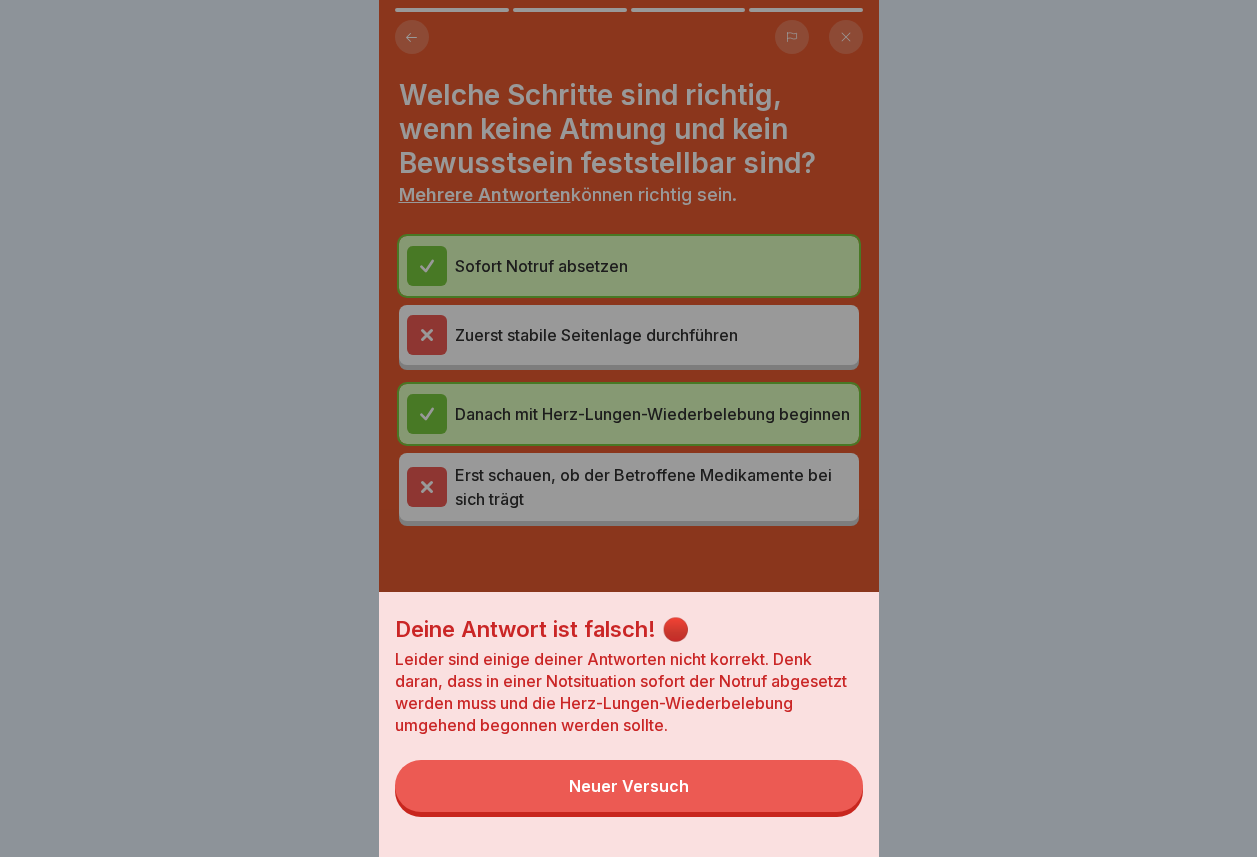 click on "Neuer Versuch" at bounding box center (629, 786) 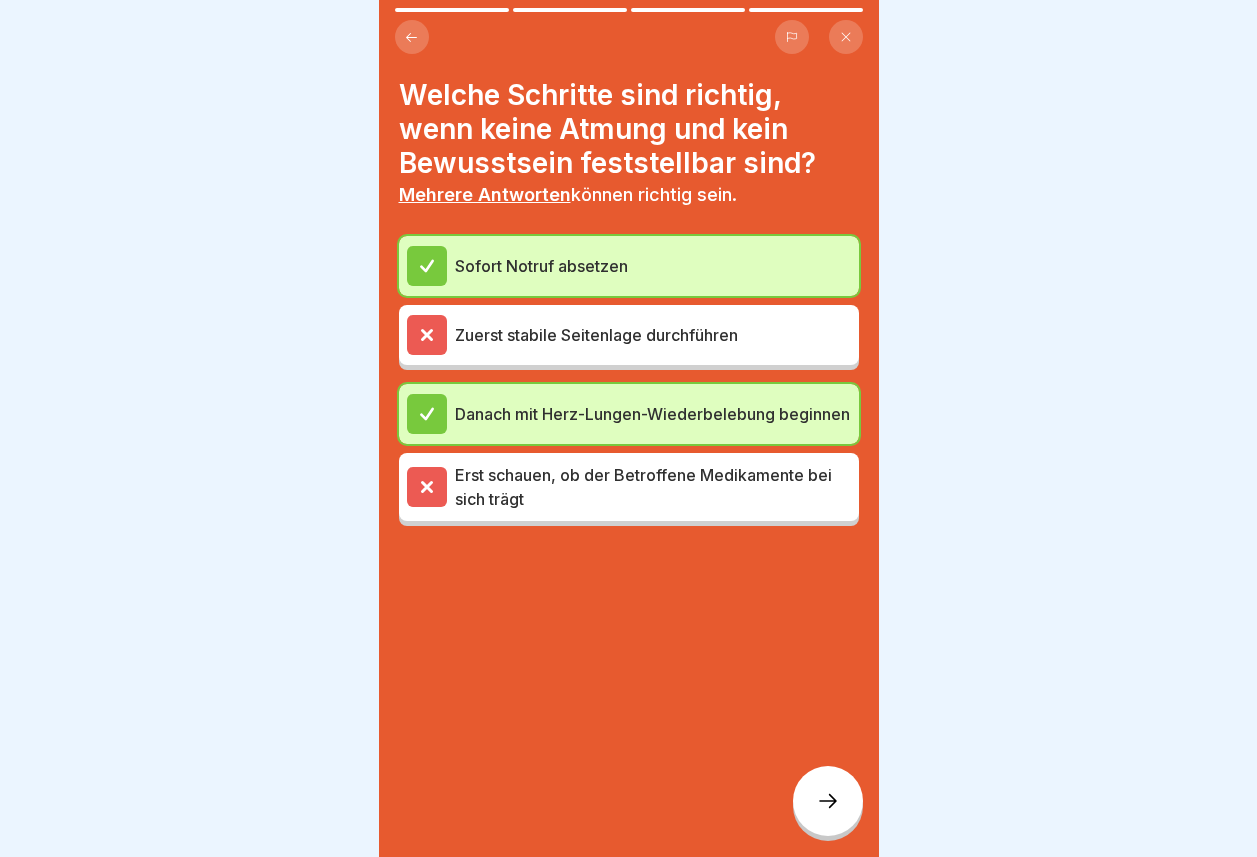 click on "Erst schauen, ob der Betroffene Medikamente bei sich trägt" at bounding box center [653, 487] 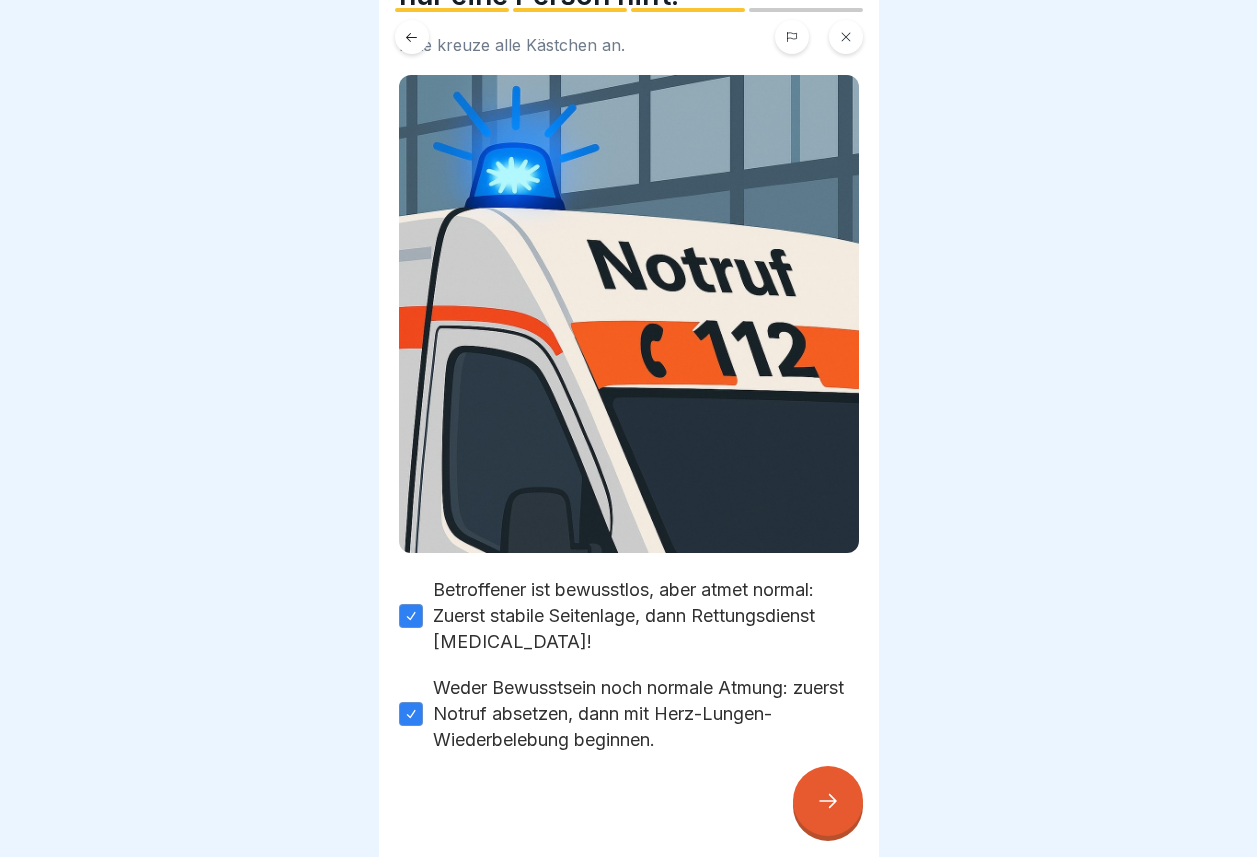 click 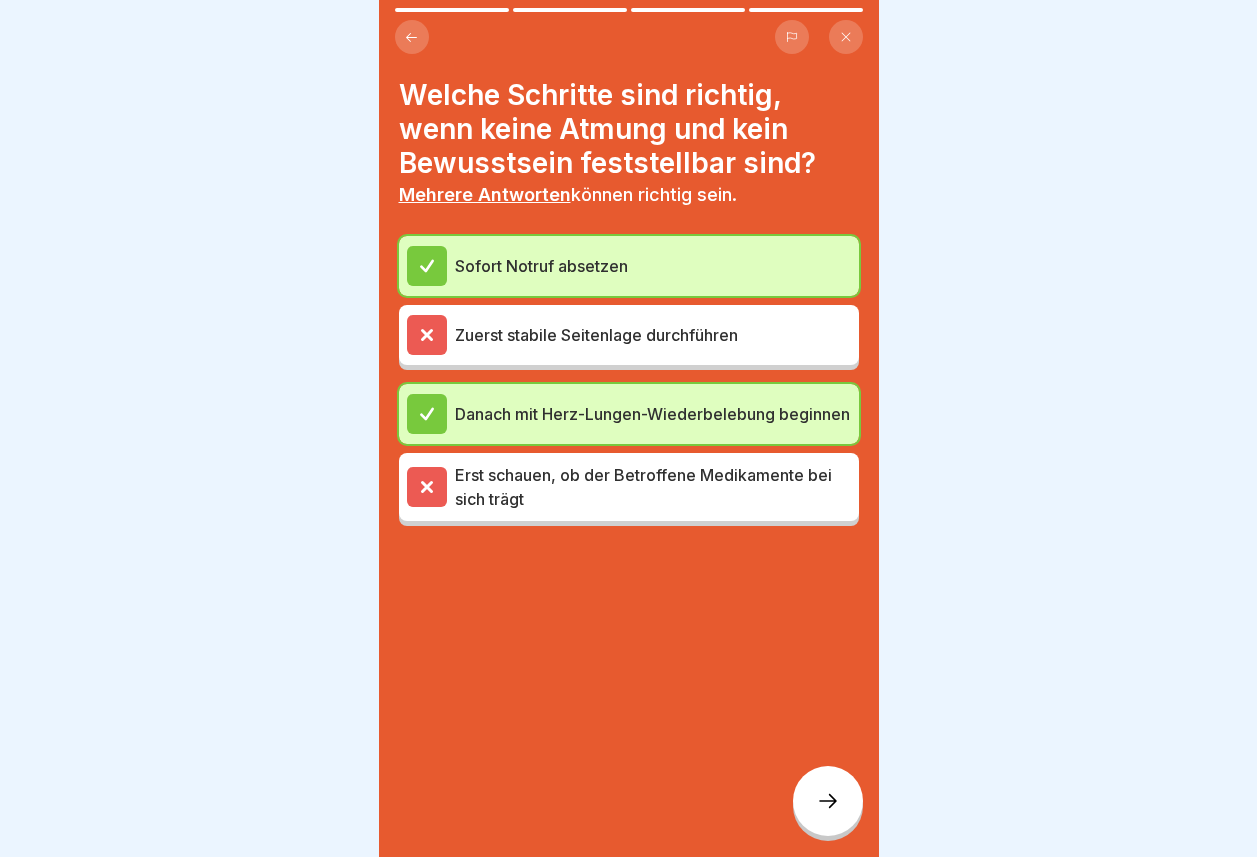 click 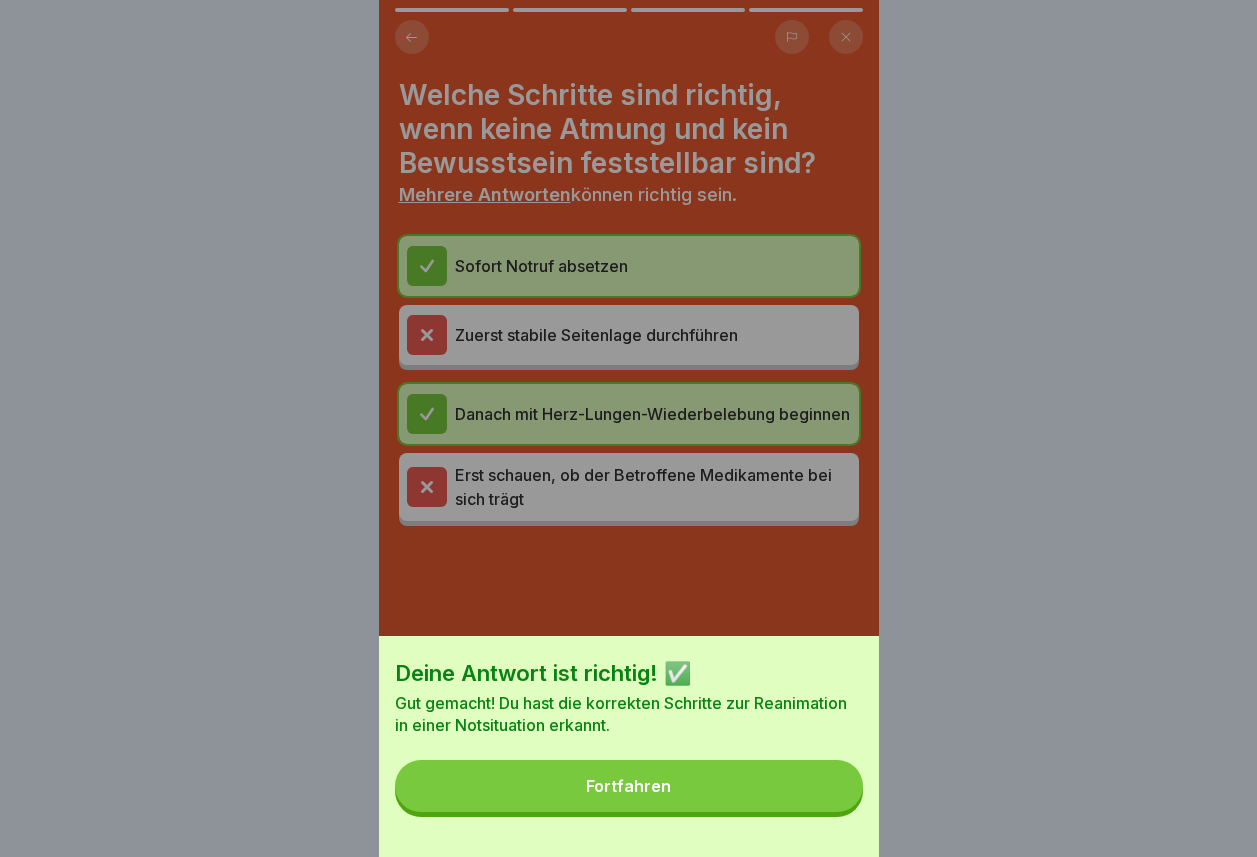 click on "Fortfahren" at bounding box center [628, 786] 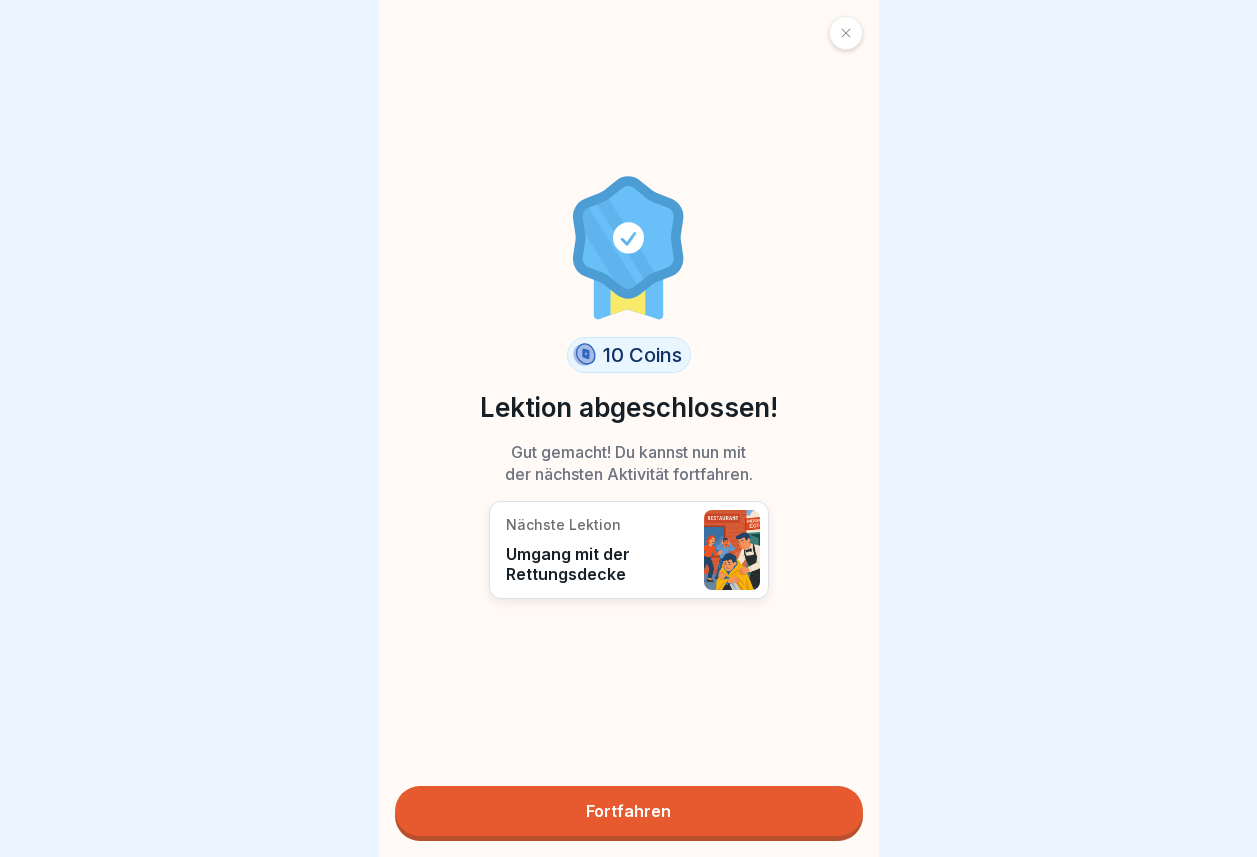 click on "Fortfahren" at bounding box center (629, 811) 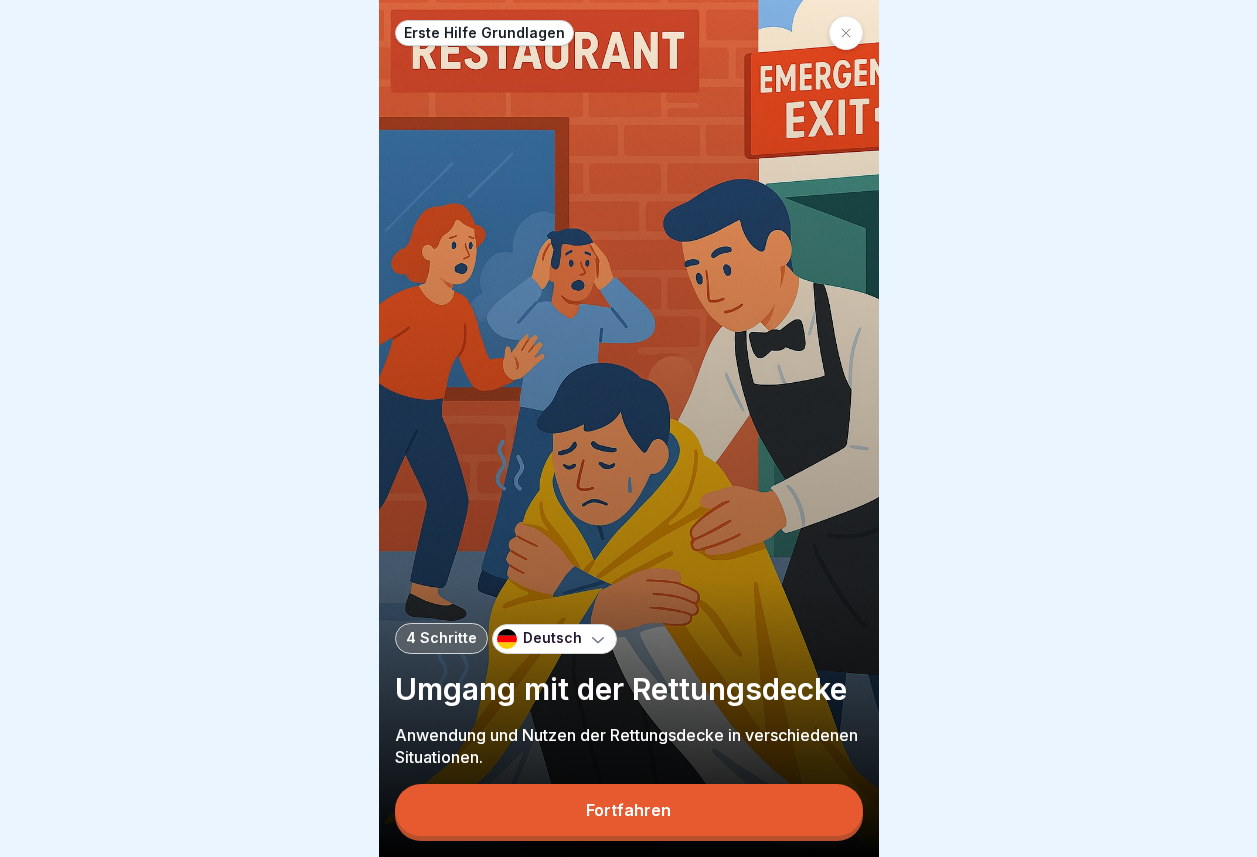 click on "Fortfahren" at bounding box center (629, 810) 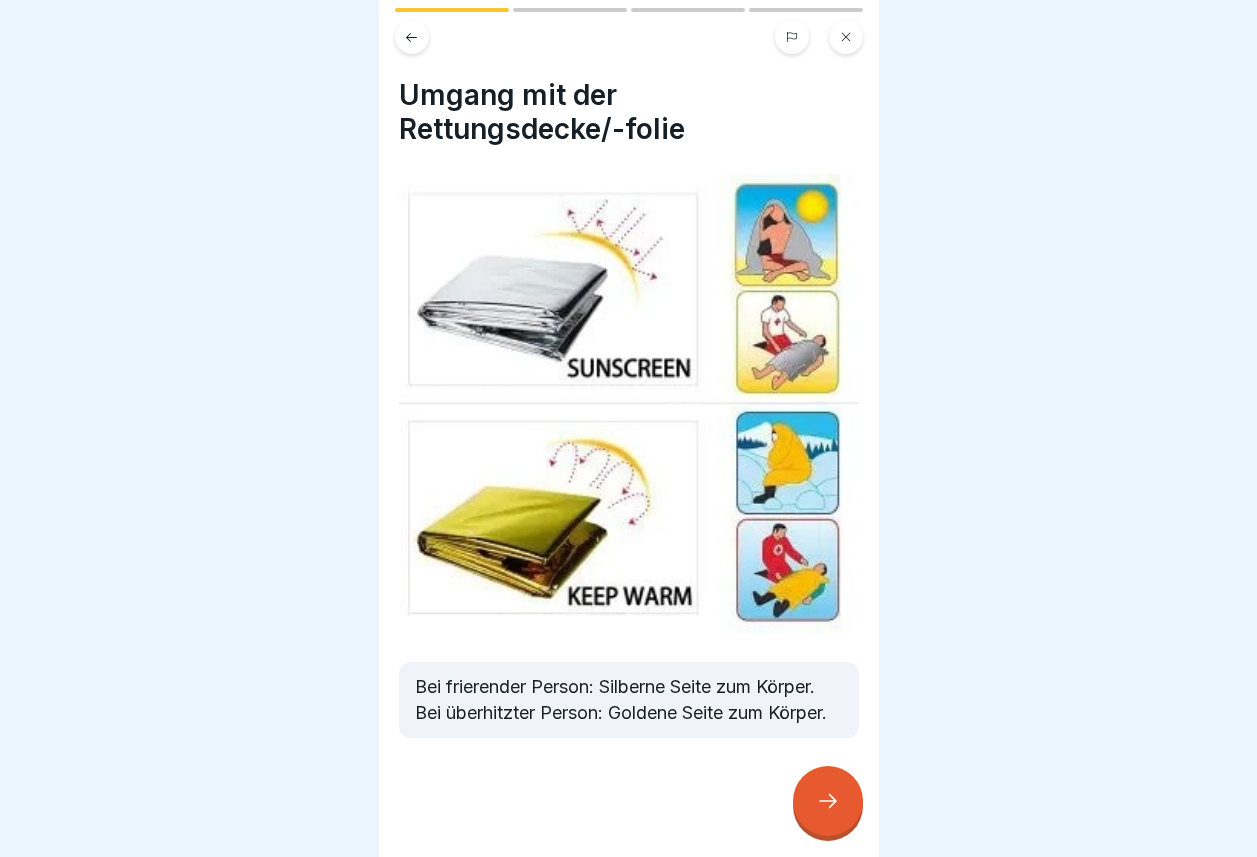 click at bounding box center [828, 801] 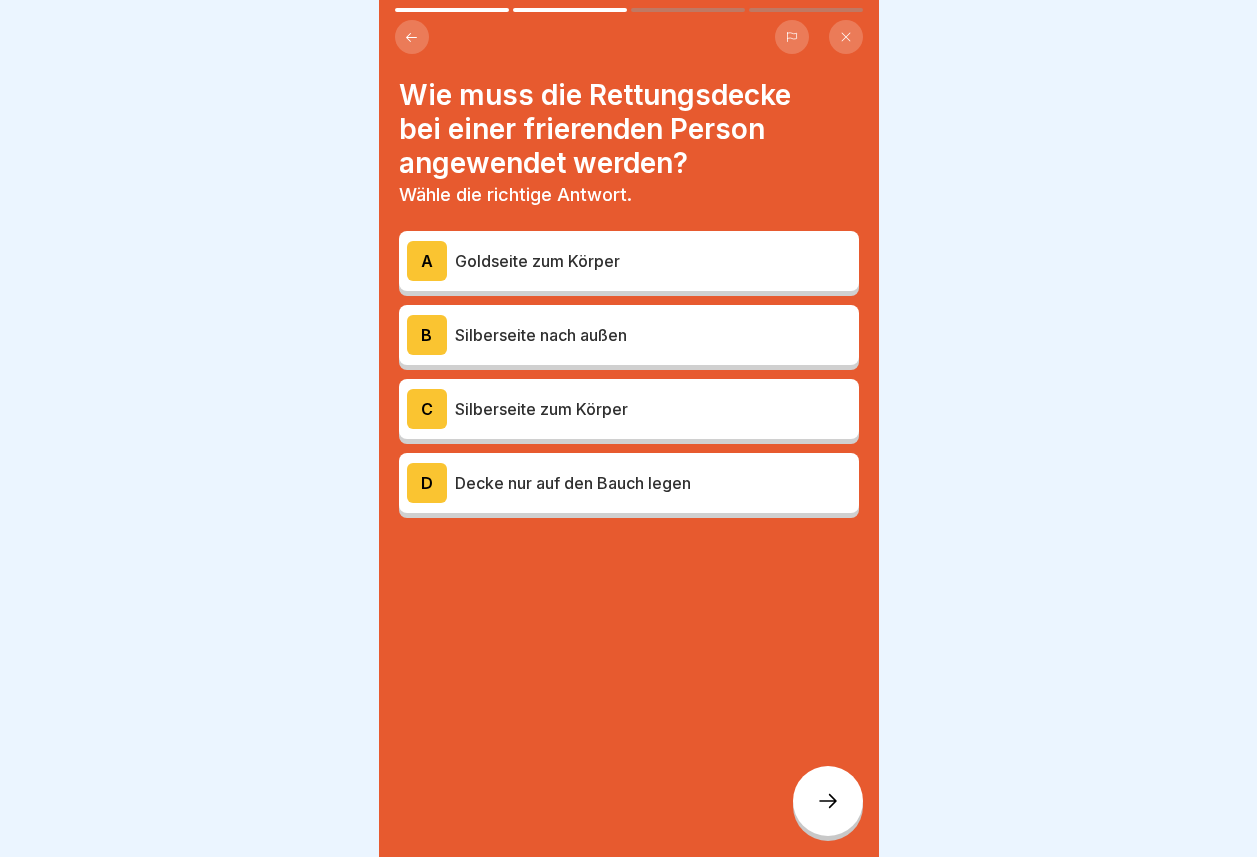 click 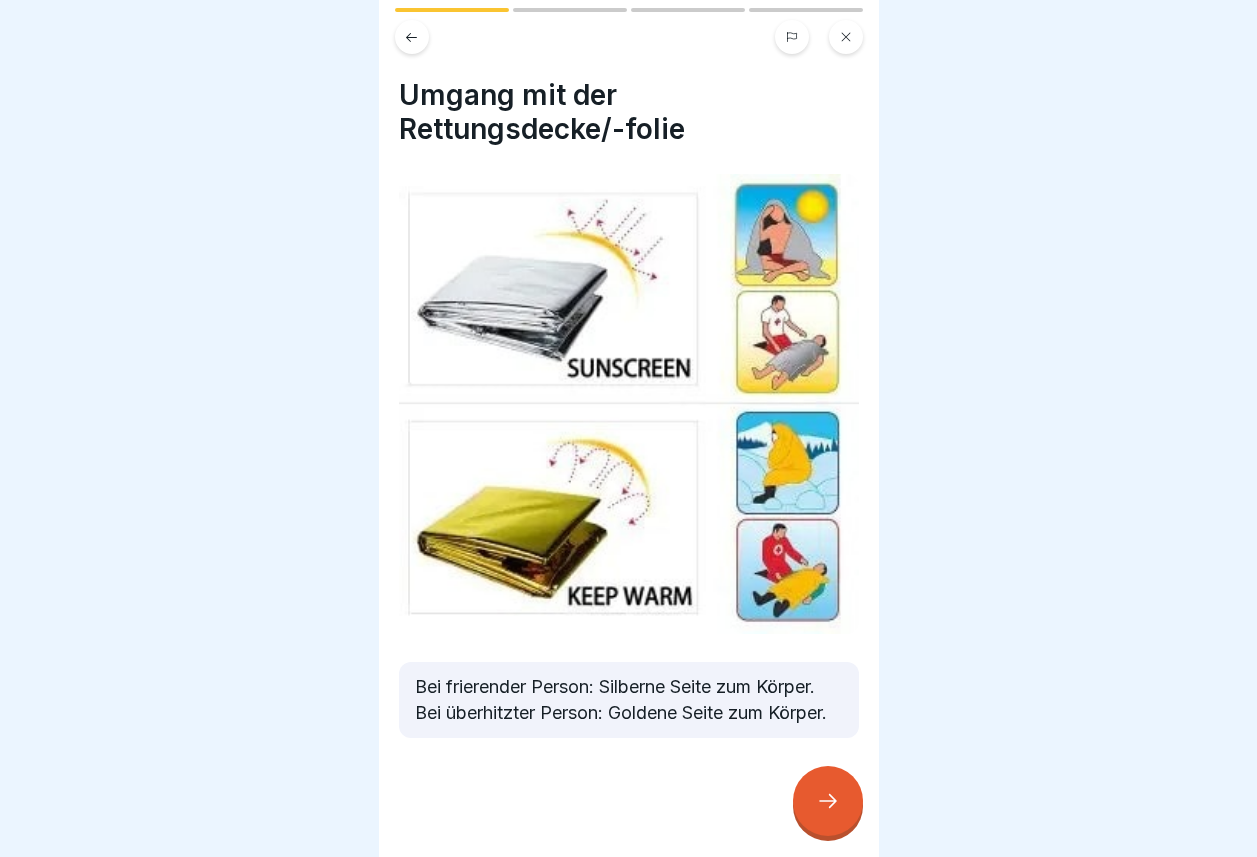 click 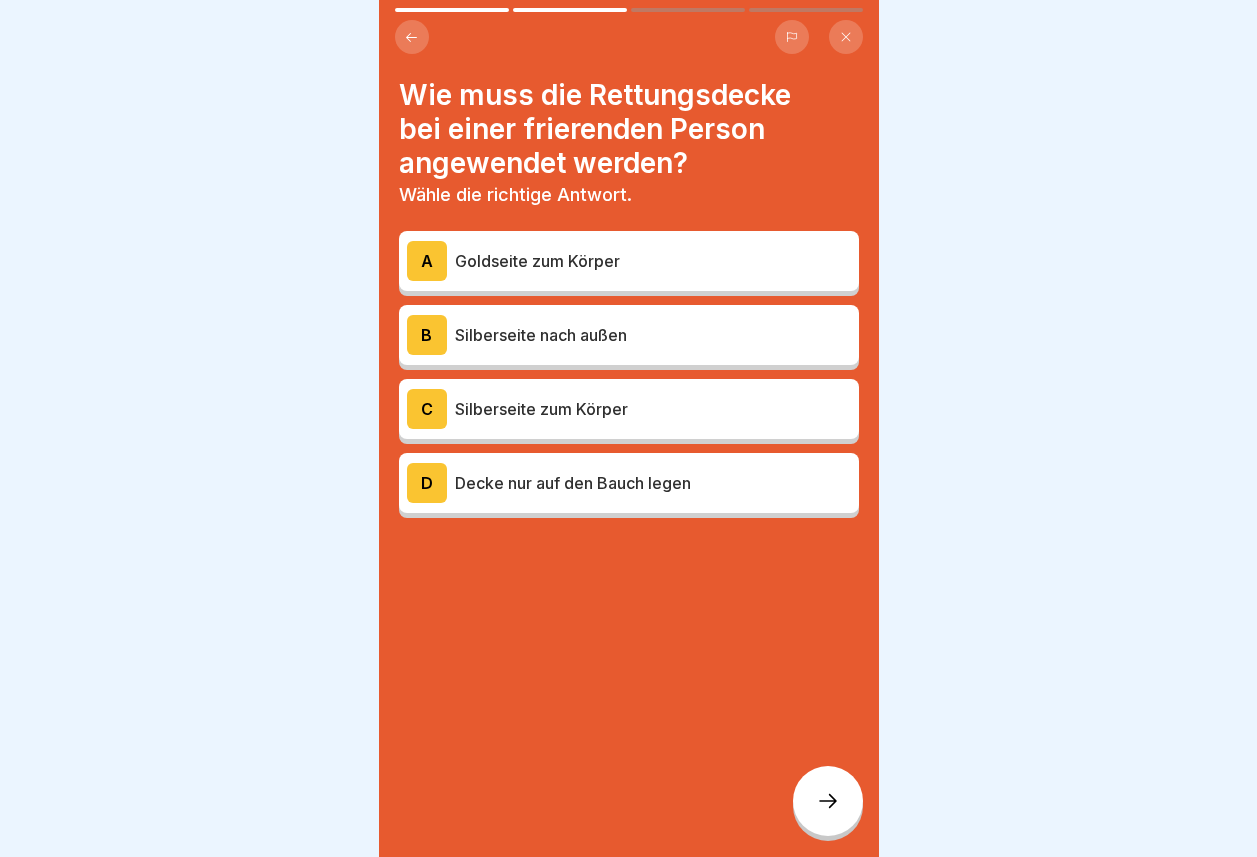 click on "Silberseite zum Körper" at bounding box center (653, 409) 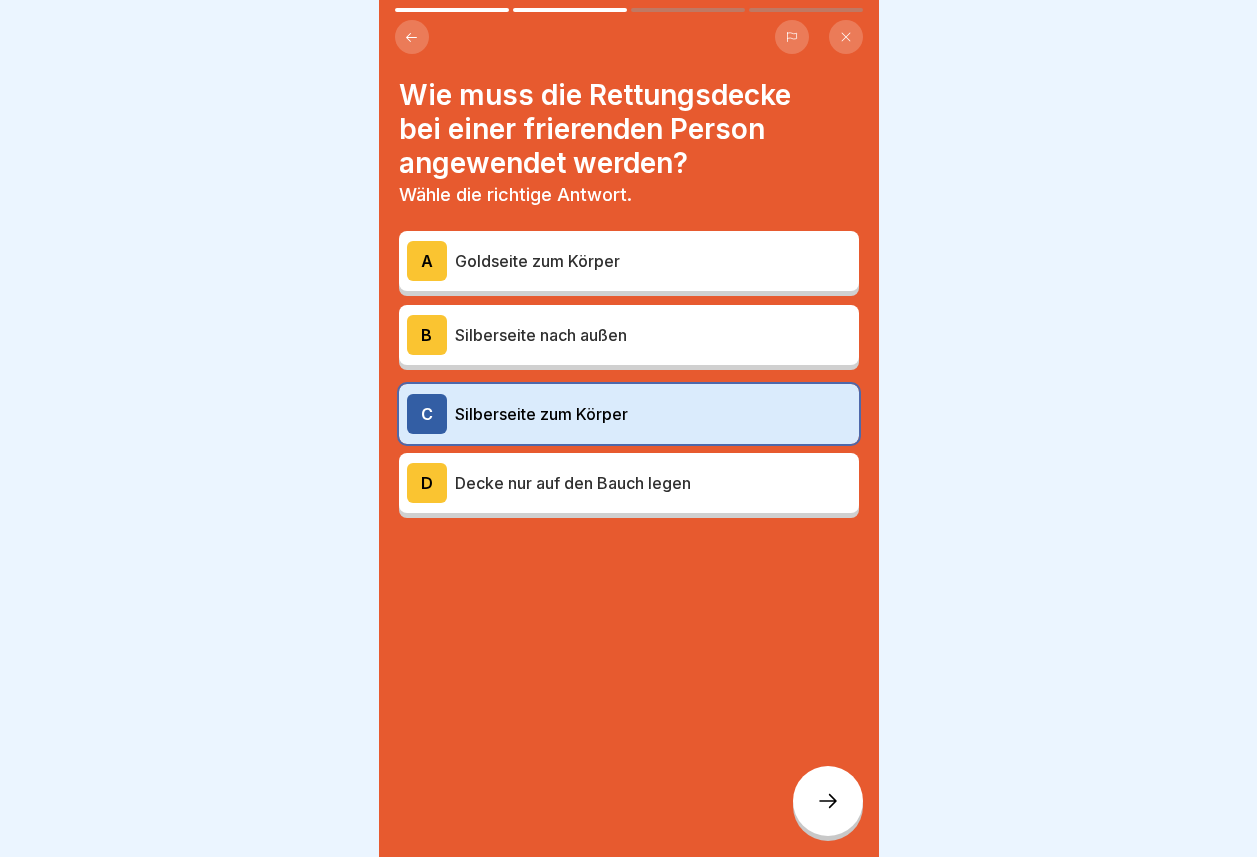 click on "Goldseite zum Körper" at bounding box center [653, 261] 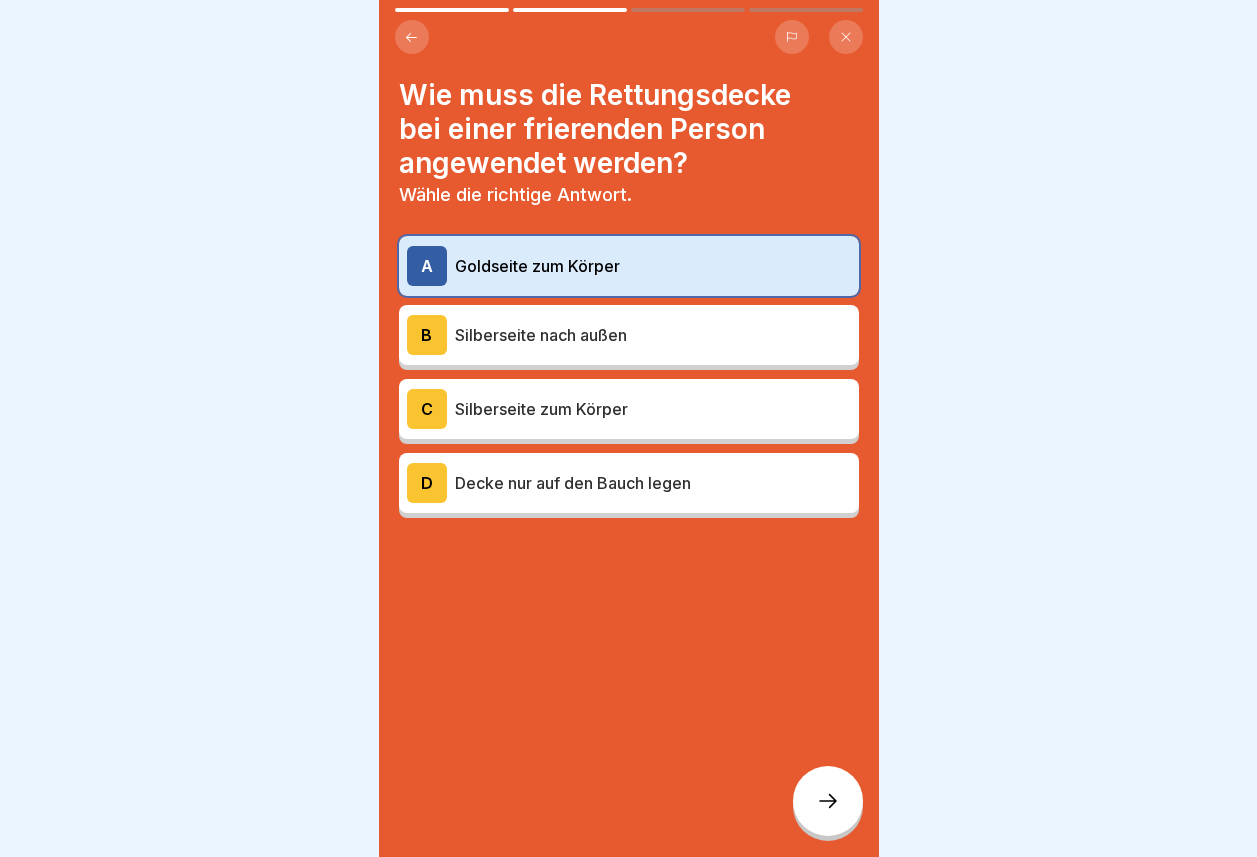 click 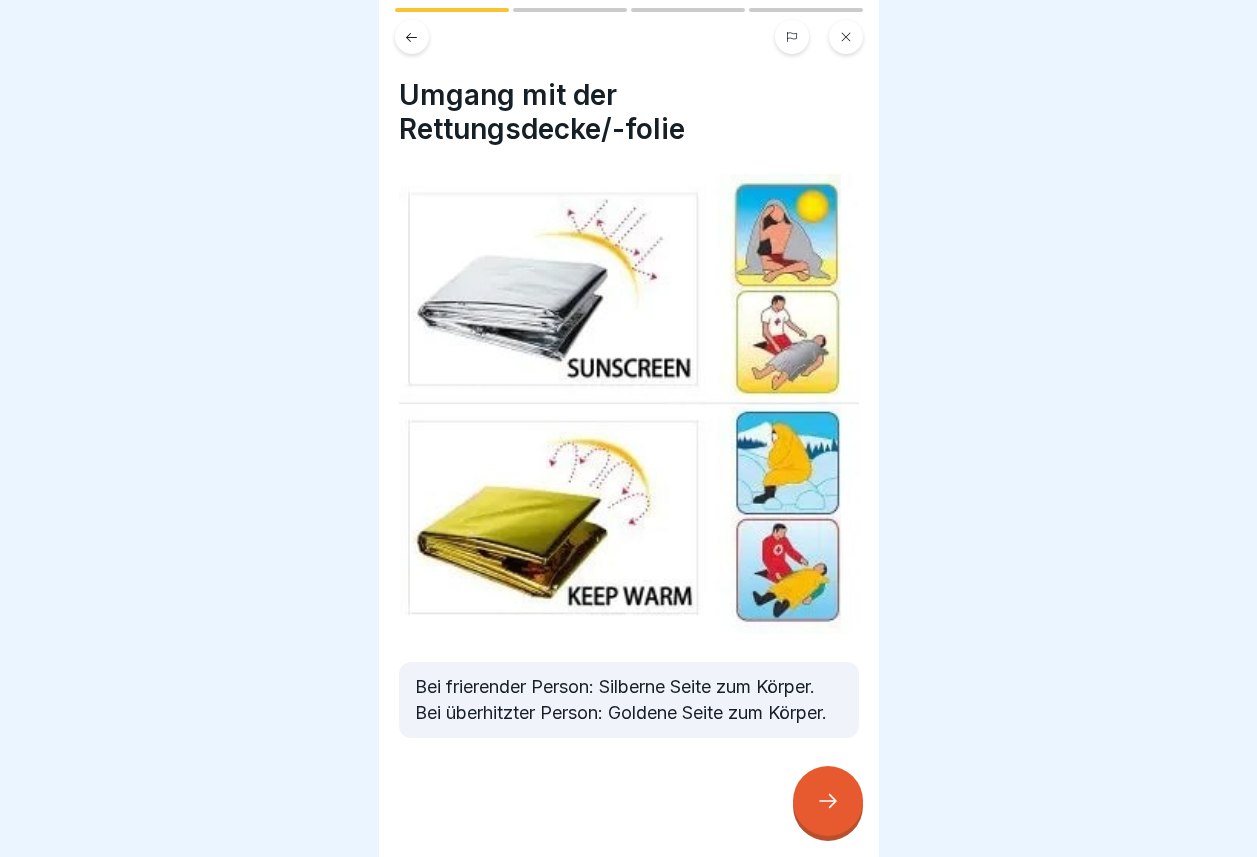 drag, startPoint x: 825, startPoint y: 817, endPoint x: 808, endPoint y: 814, distance: 17.262676 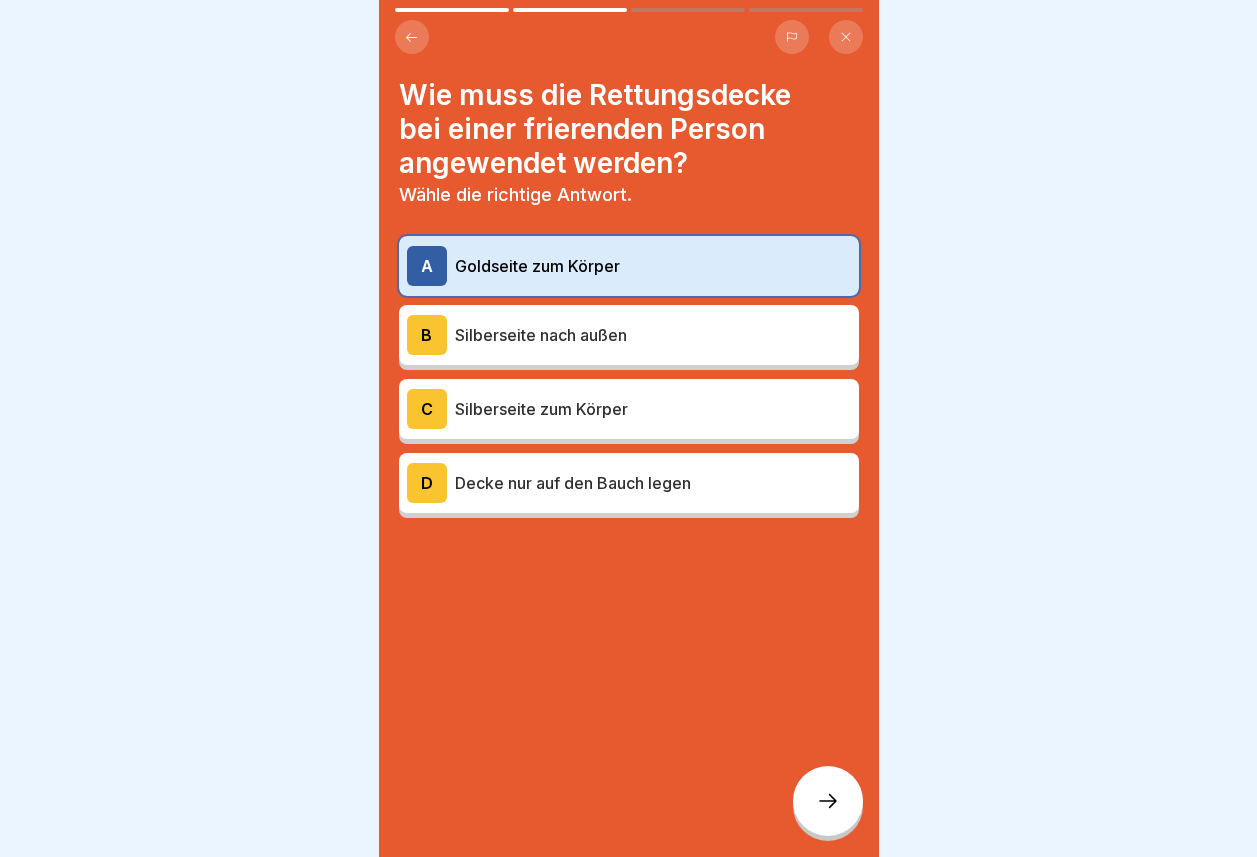 click on "Silberseite nach außen" at bounding box center (653, 335) 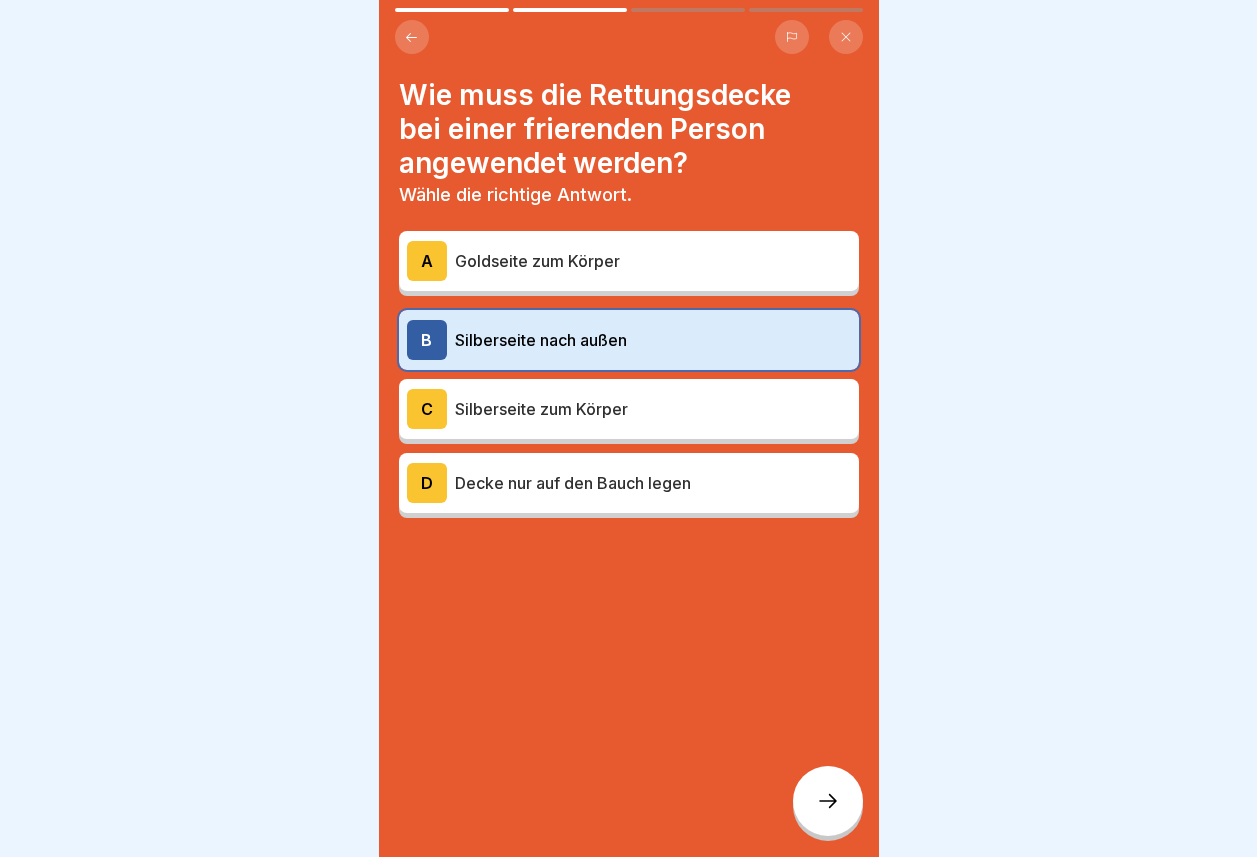 click on "C Silberseite zum Körper" at bounding box center [629, 409] 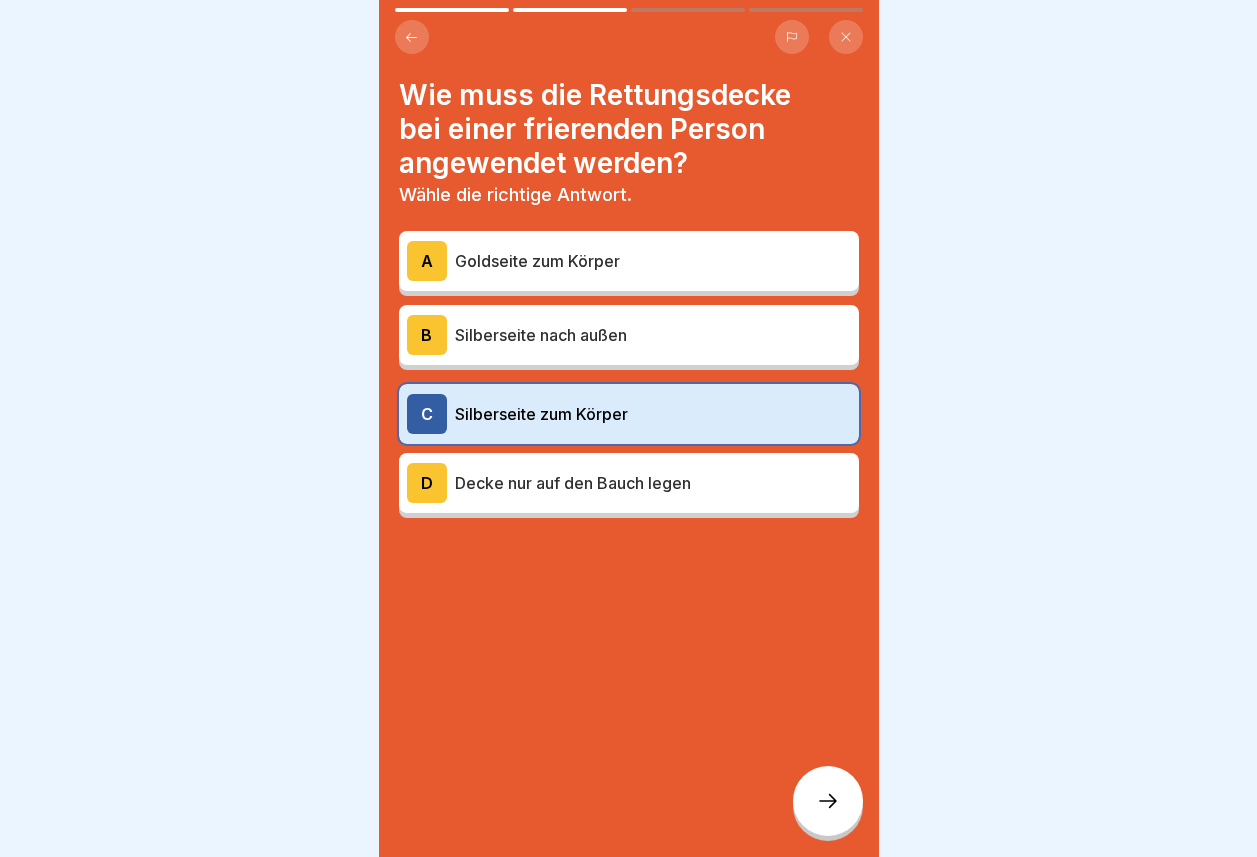 click at bounding box center [828, 801] 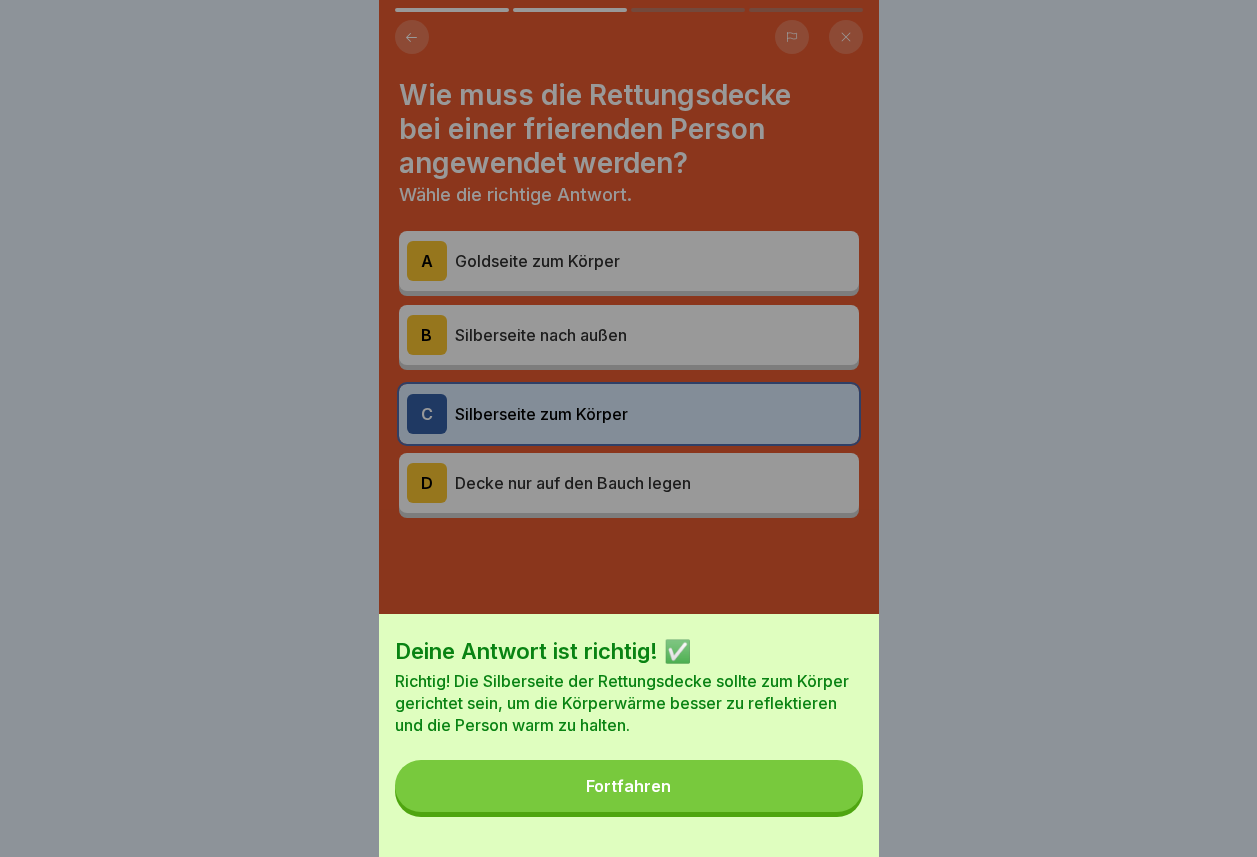 click on "Fortfahren" at bounding box center (629, 786) 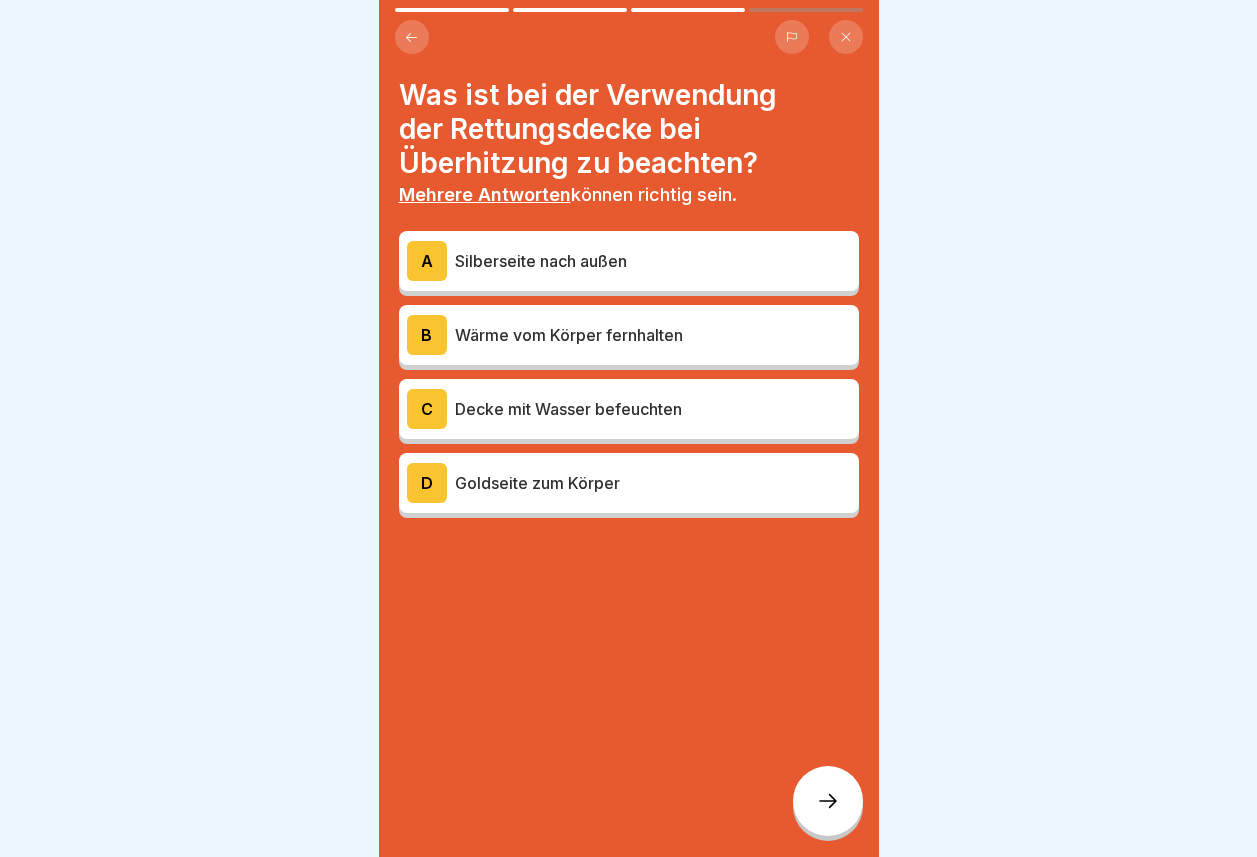 click on "Goldseite zum Körper" at bounding box center [653, 483] 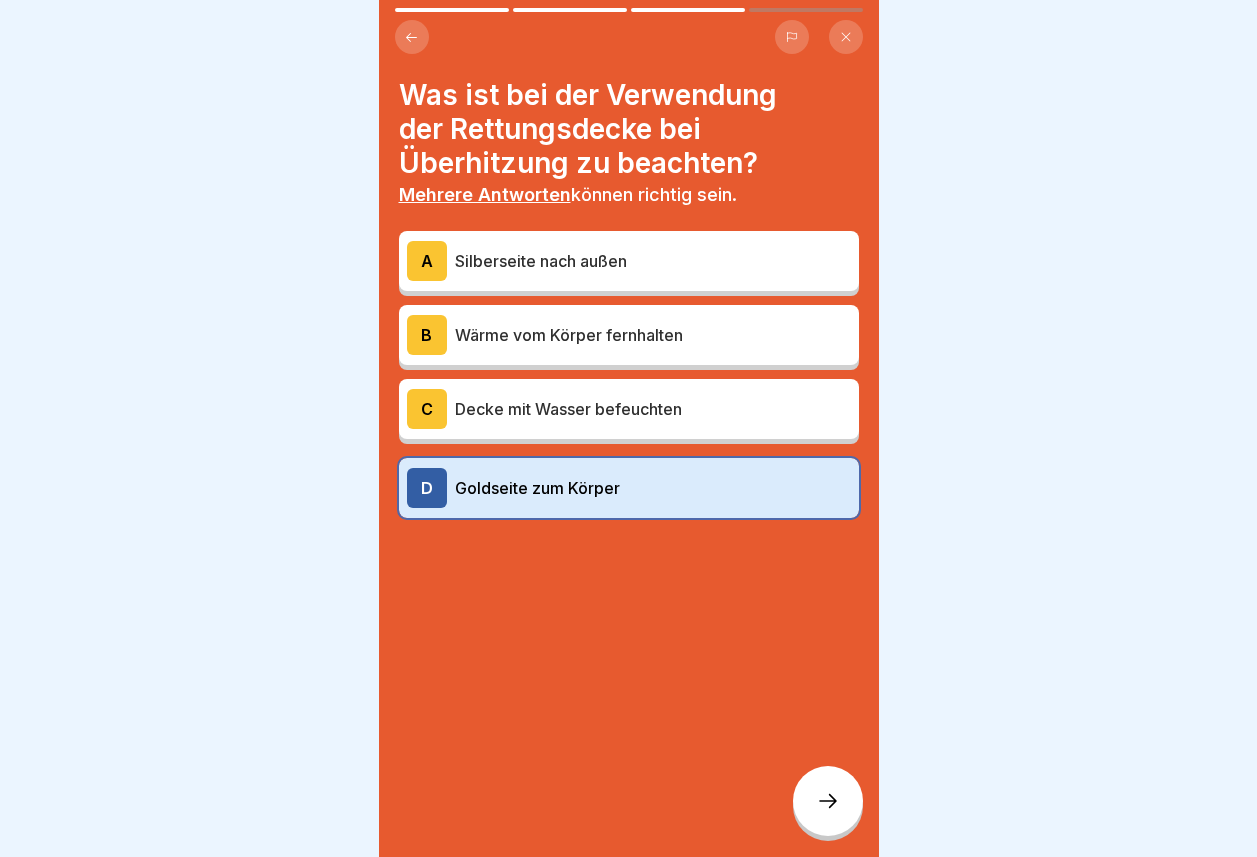 click at bounding box center [828, 801] 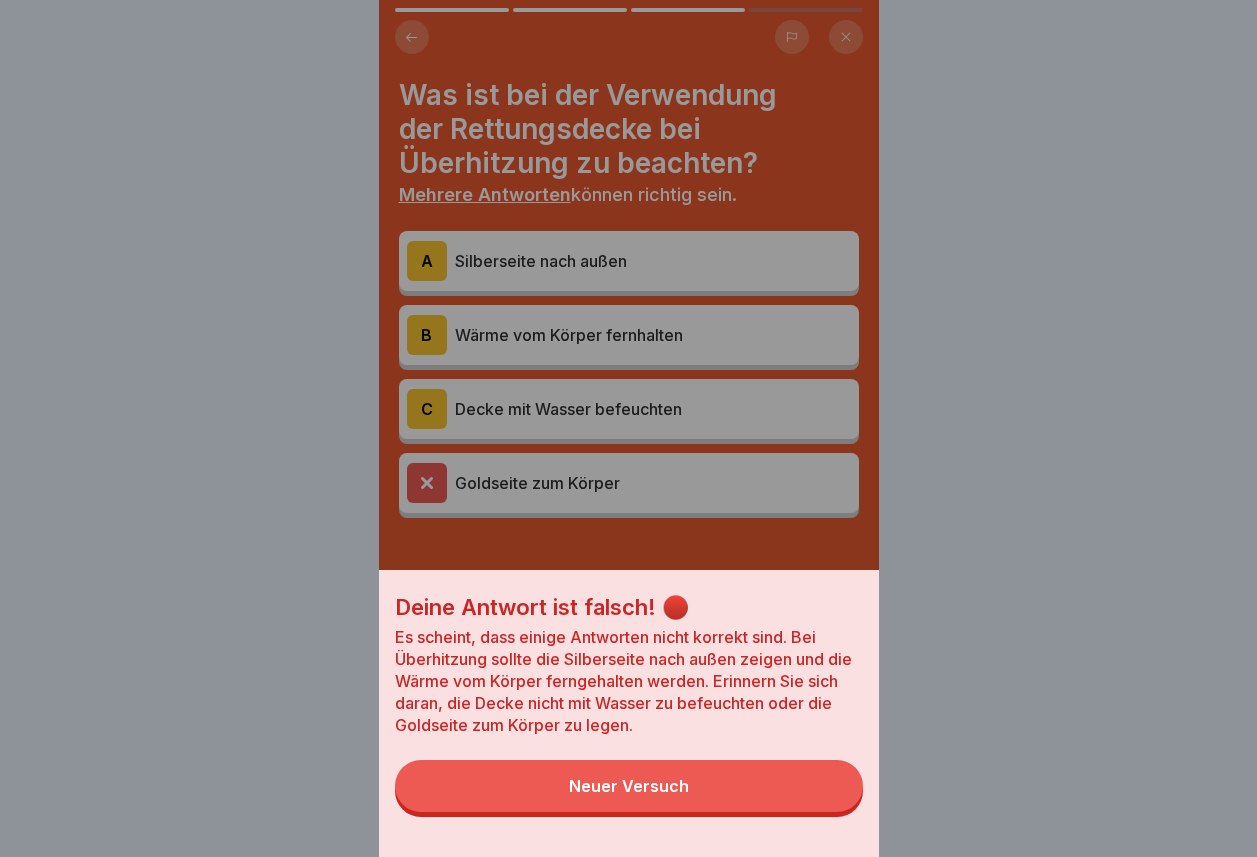 click on "Neuer Versuch" at bounding box center [629, 786] 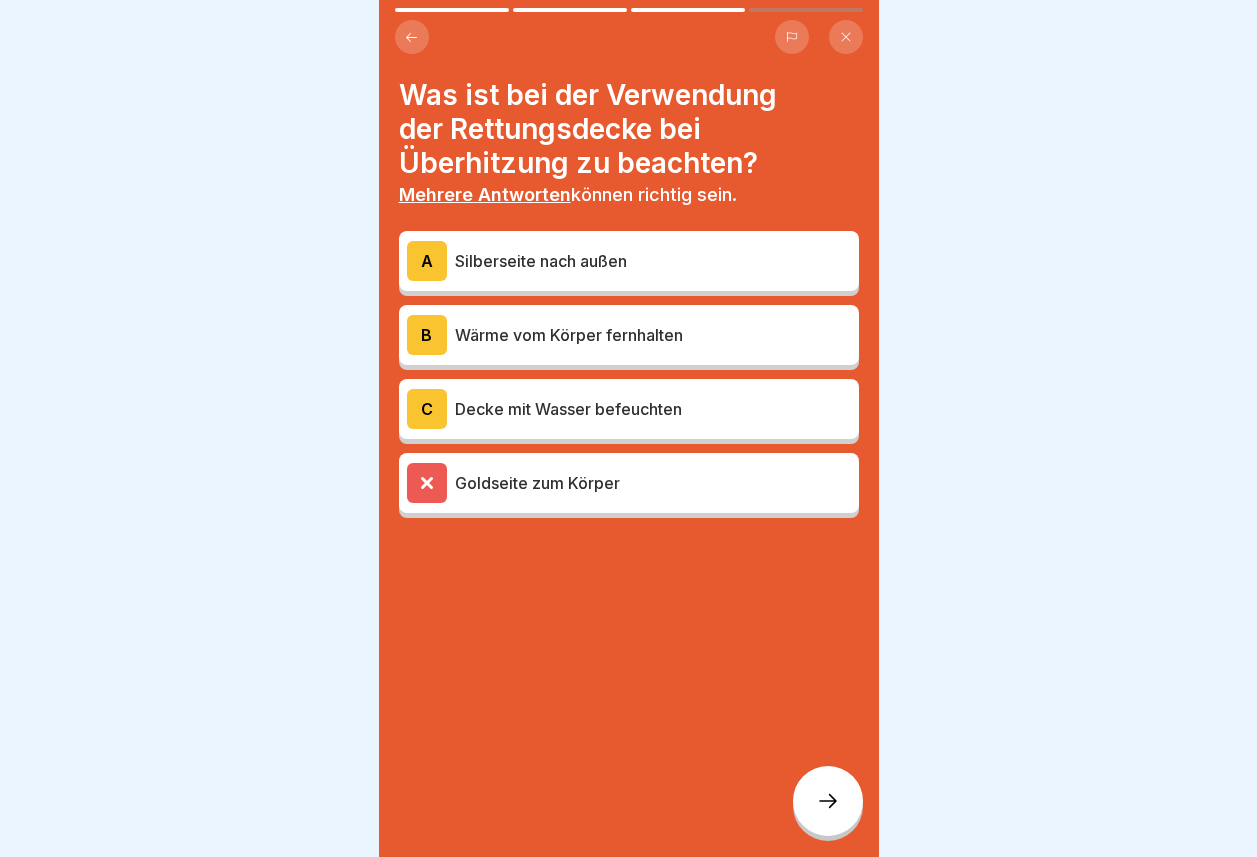 click on "B Wärme vom Körper fernhalten" at bounding box center [629, 335] 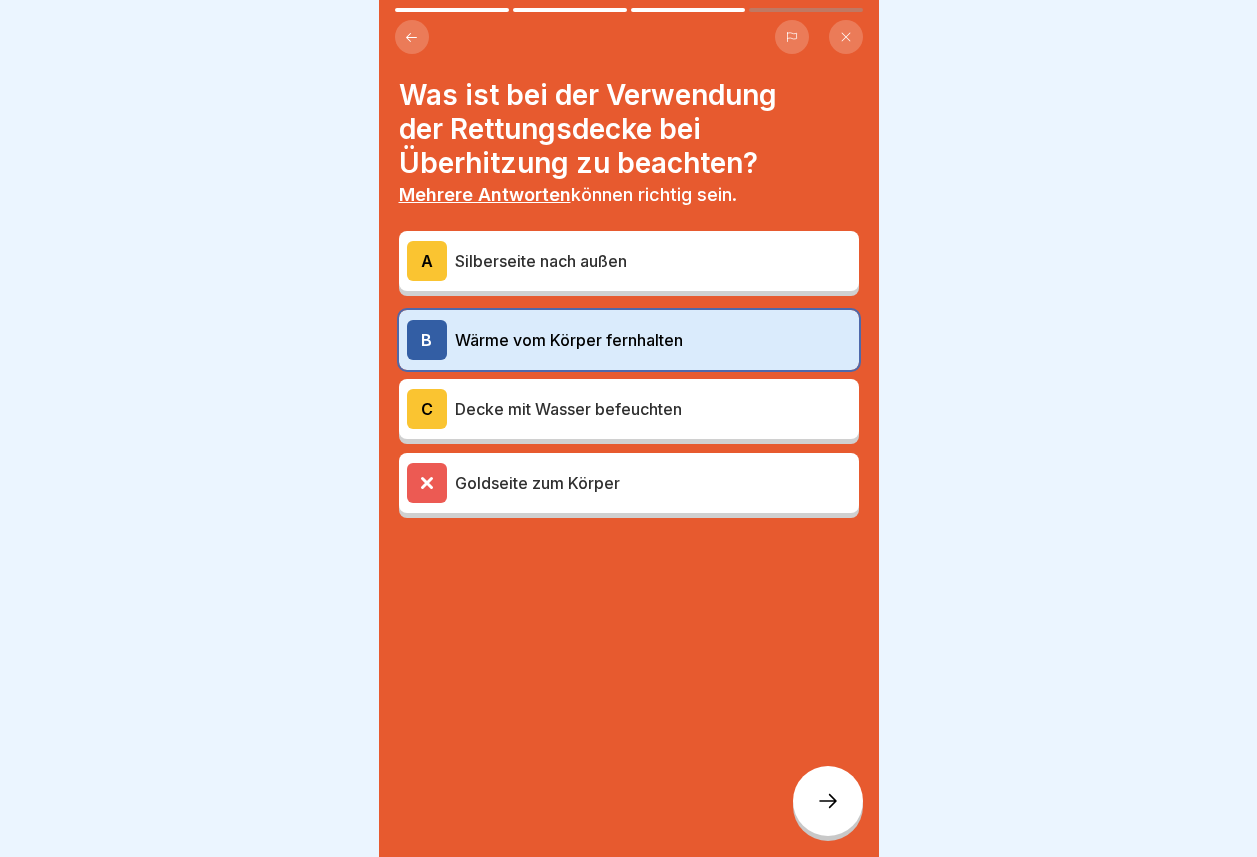 click on "Goldseite zum Körper" at bounding box center [653, 483] 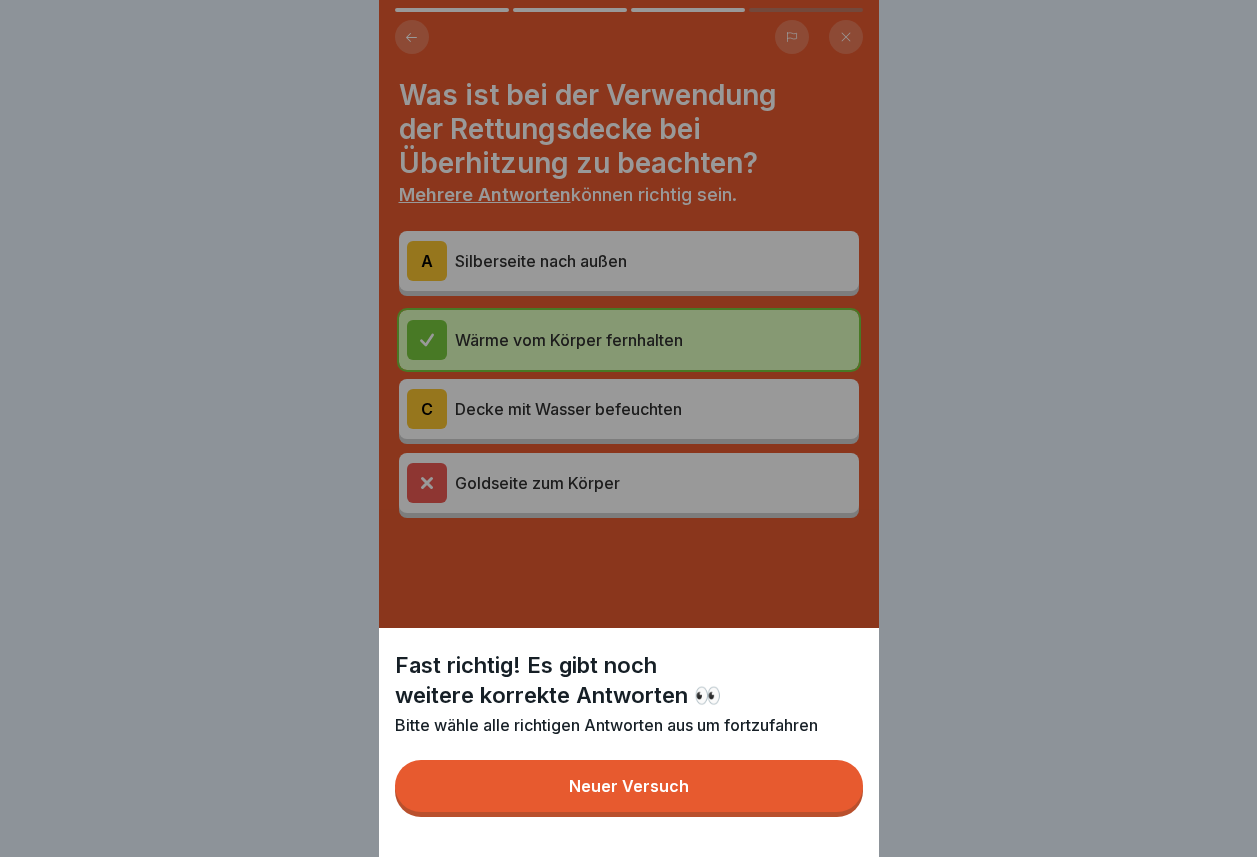 click on "Neuer Versuch" at bounding box center [629, 786] 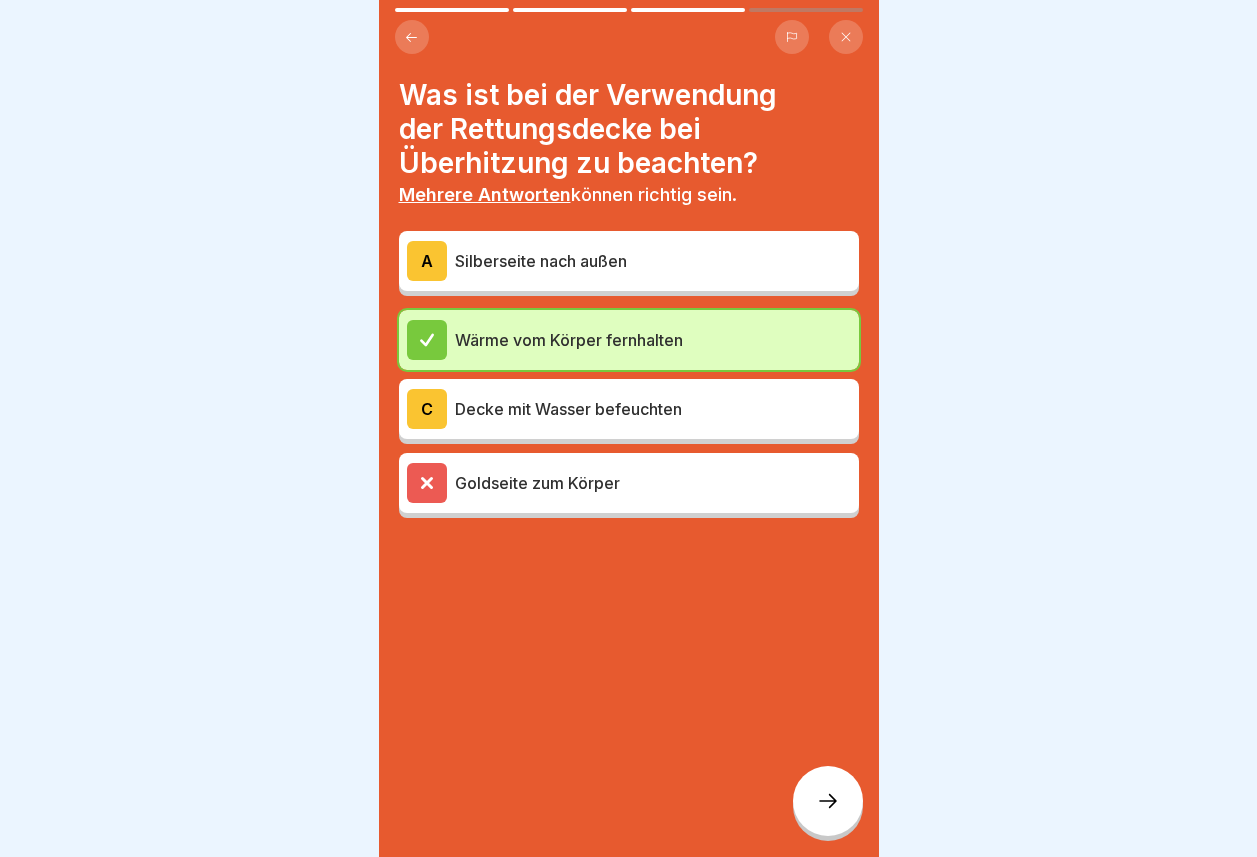 click on "Silberseite nach außen" at bounding box center (653, 261) 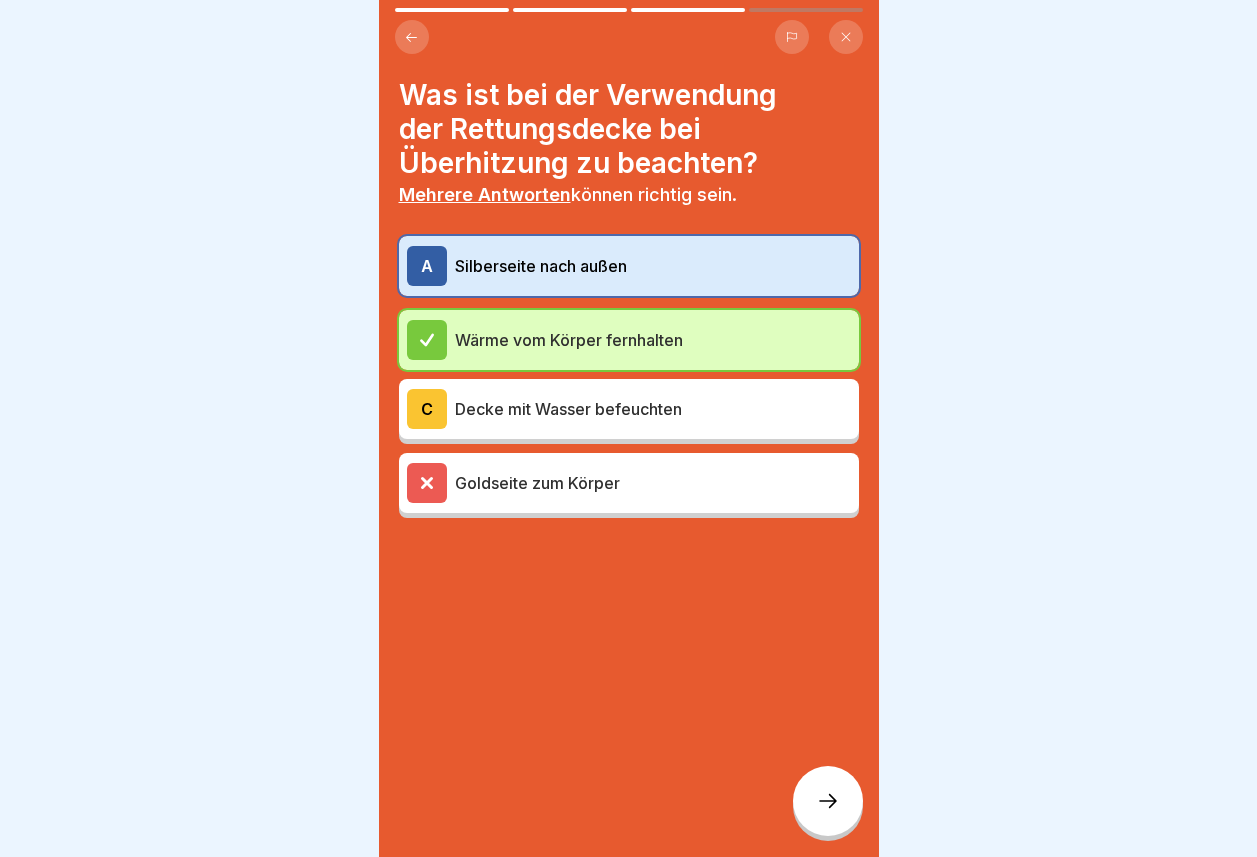 click 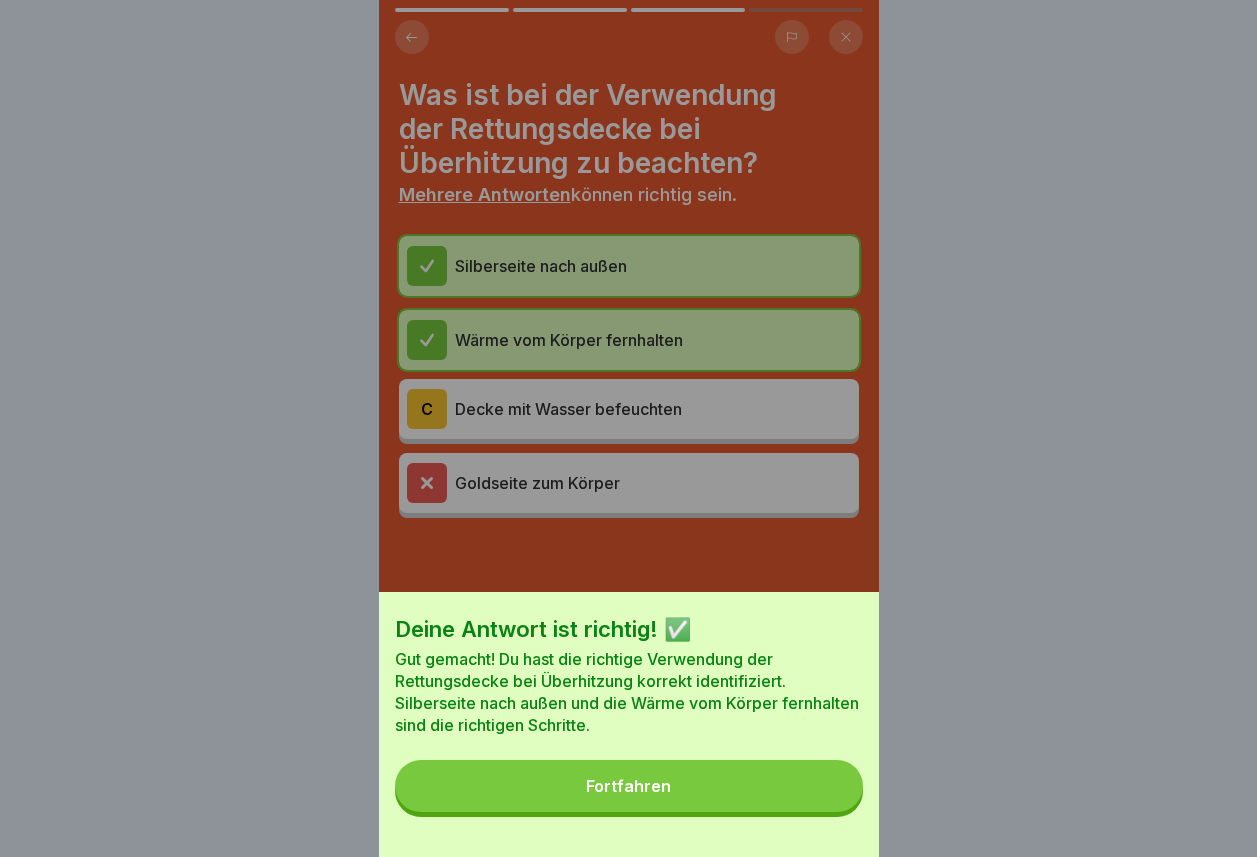 click on "Fortfahren" at bounding box center [629, 786] 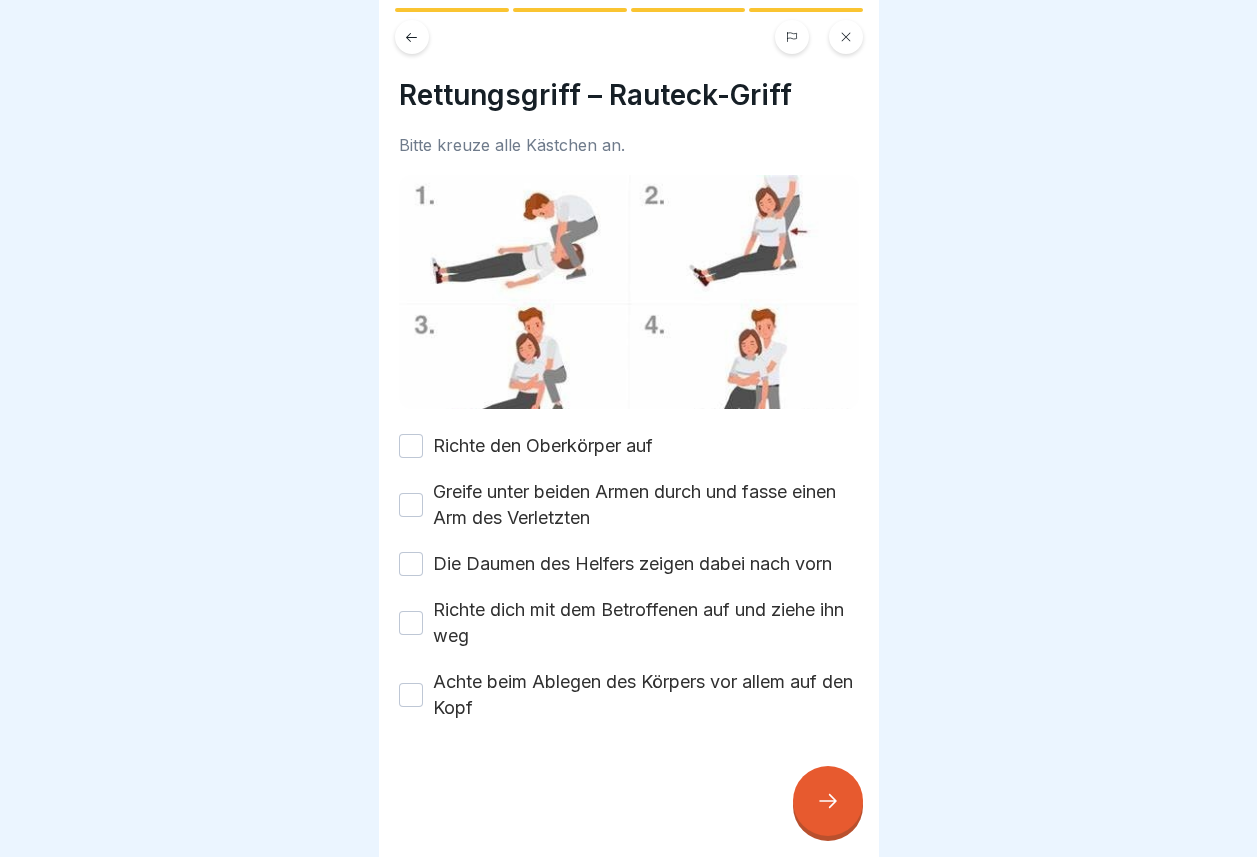 click 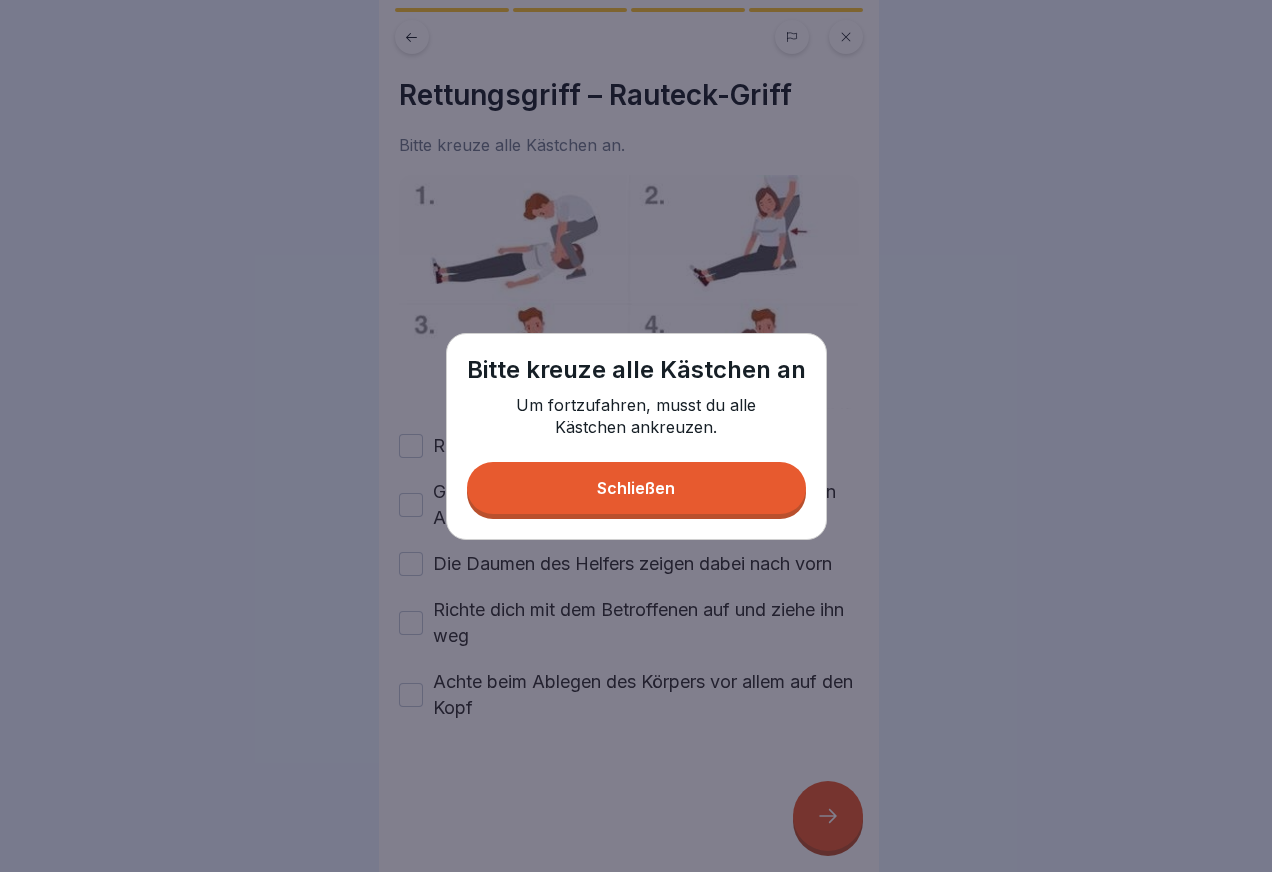 click on "Schließen" at bounding box center [636, 488] 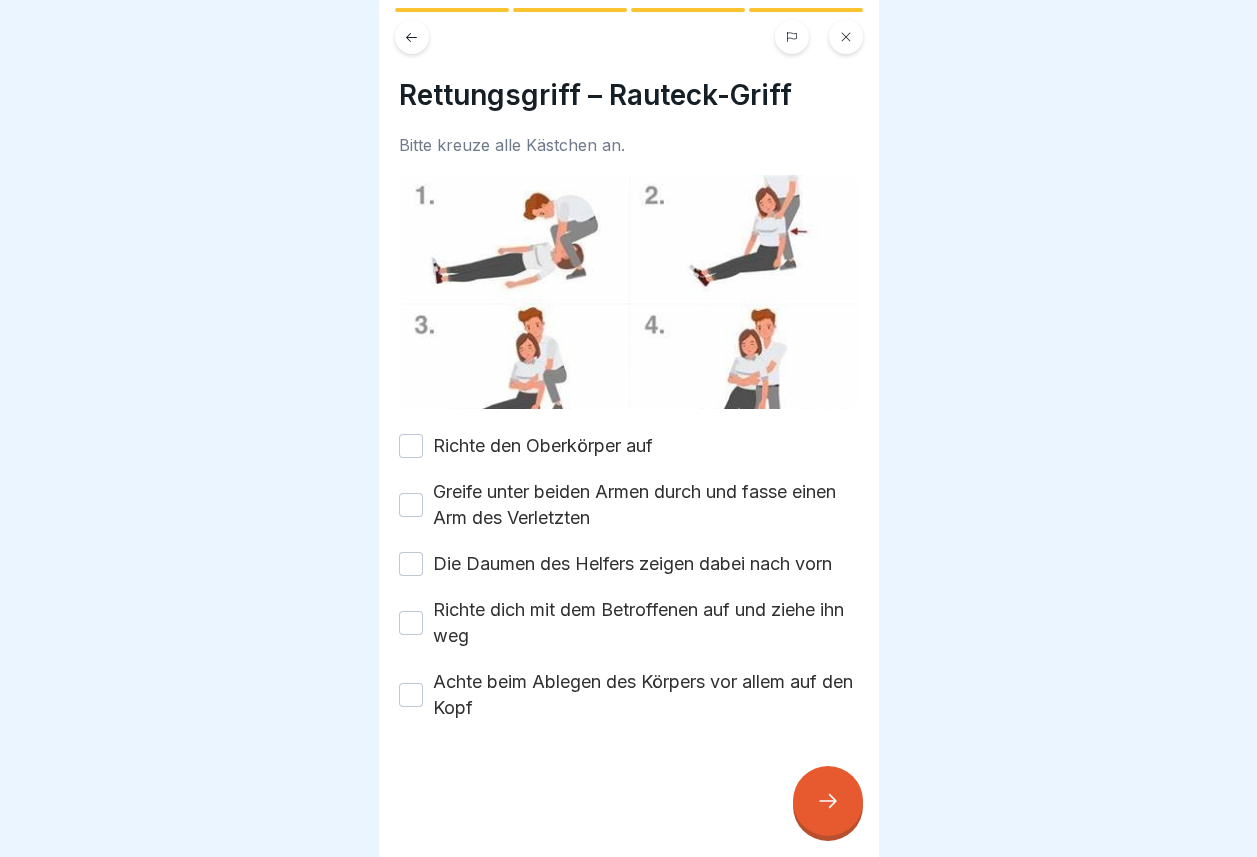 click on "Richte den Oberkörper auf" at bounding box center [411, 446] 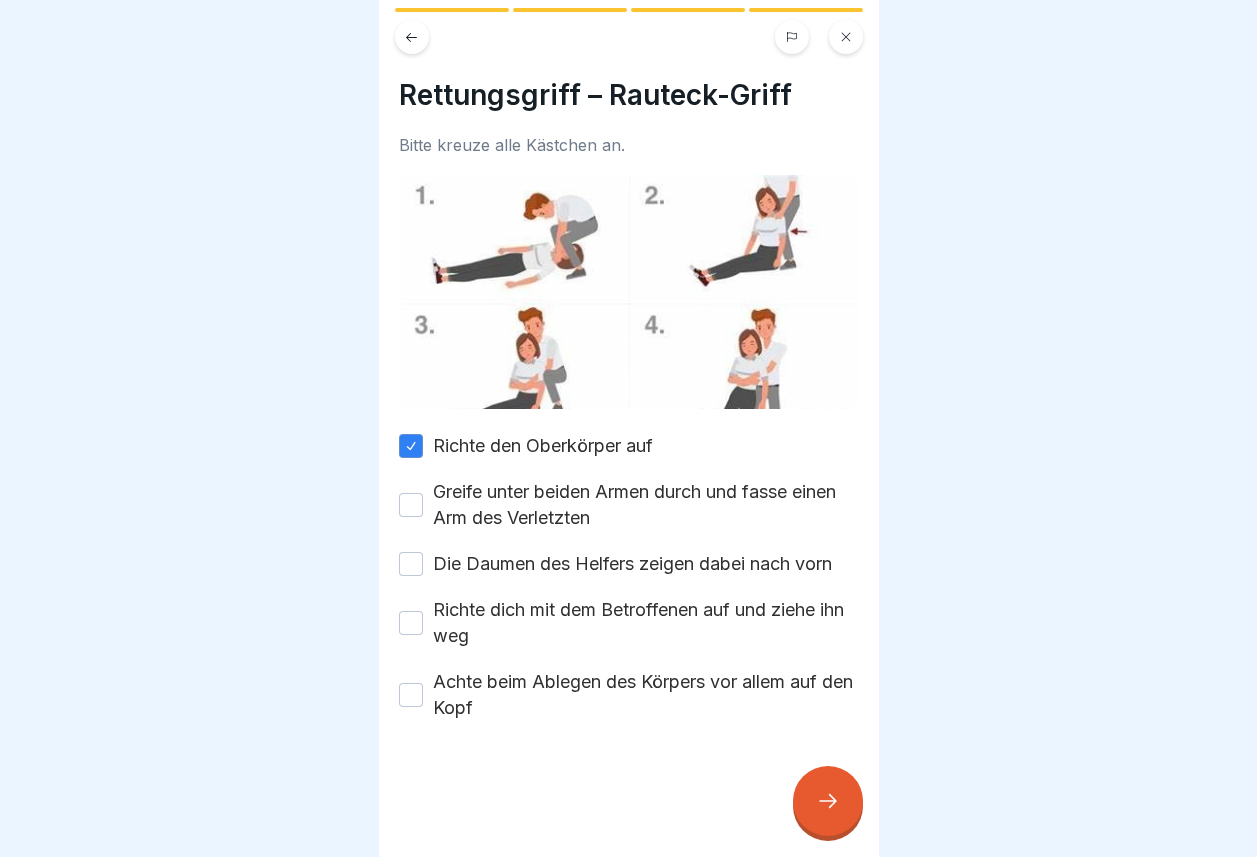 click on "Greife unter beiden Armen durch und fasse einen Arm des Verletzten" at bounding box center (411, 505) 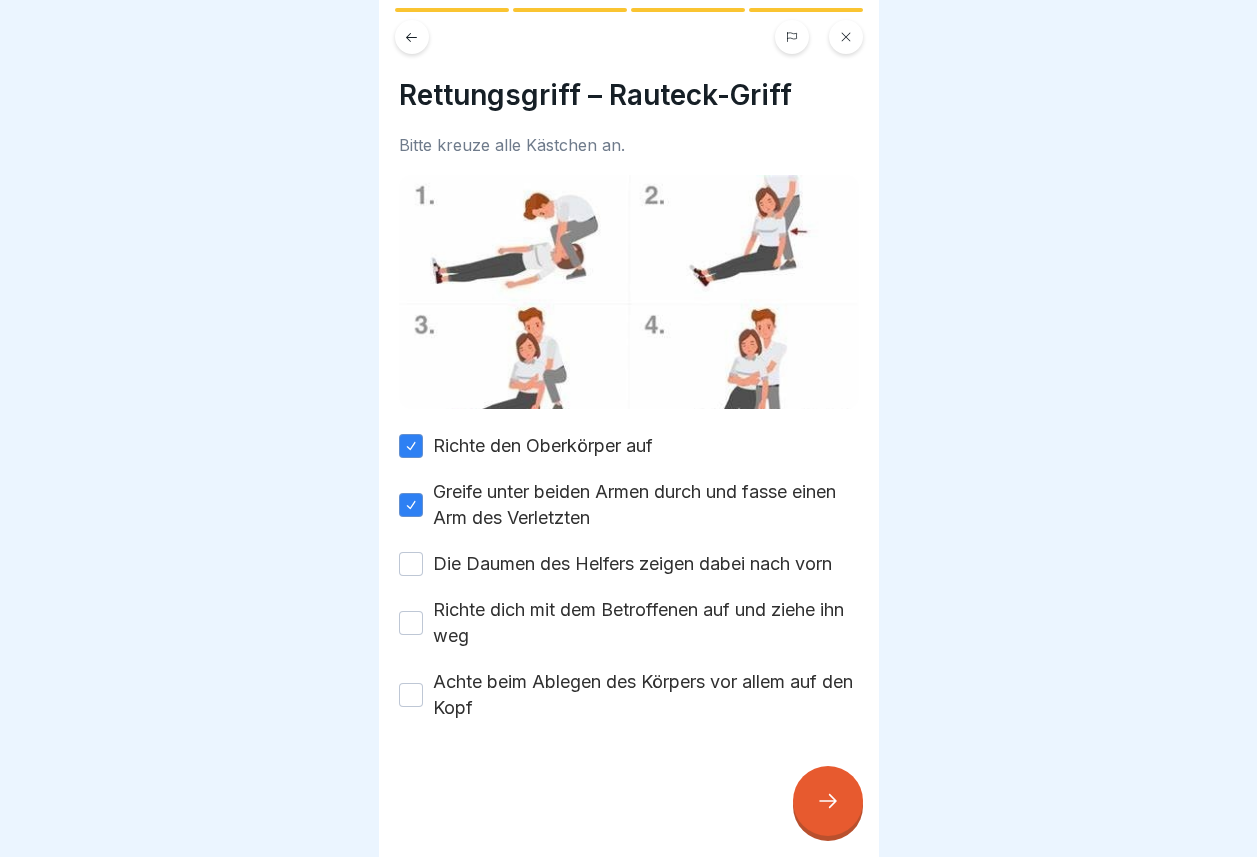 drag, startPoint x: 410, startPoint y: 566, endPoint x: 416, endPoint y: 576, distance: 11.661903 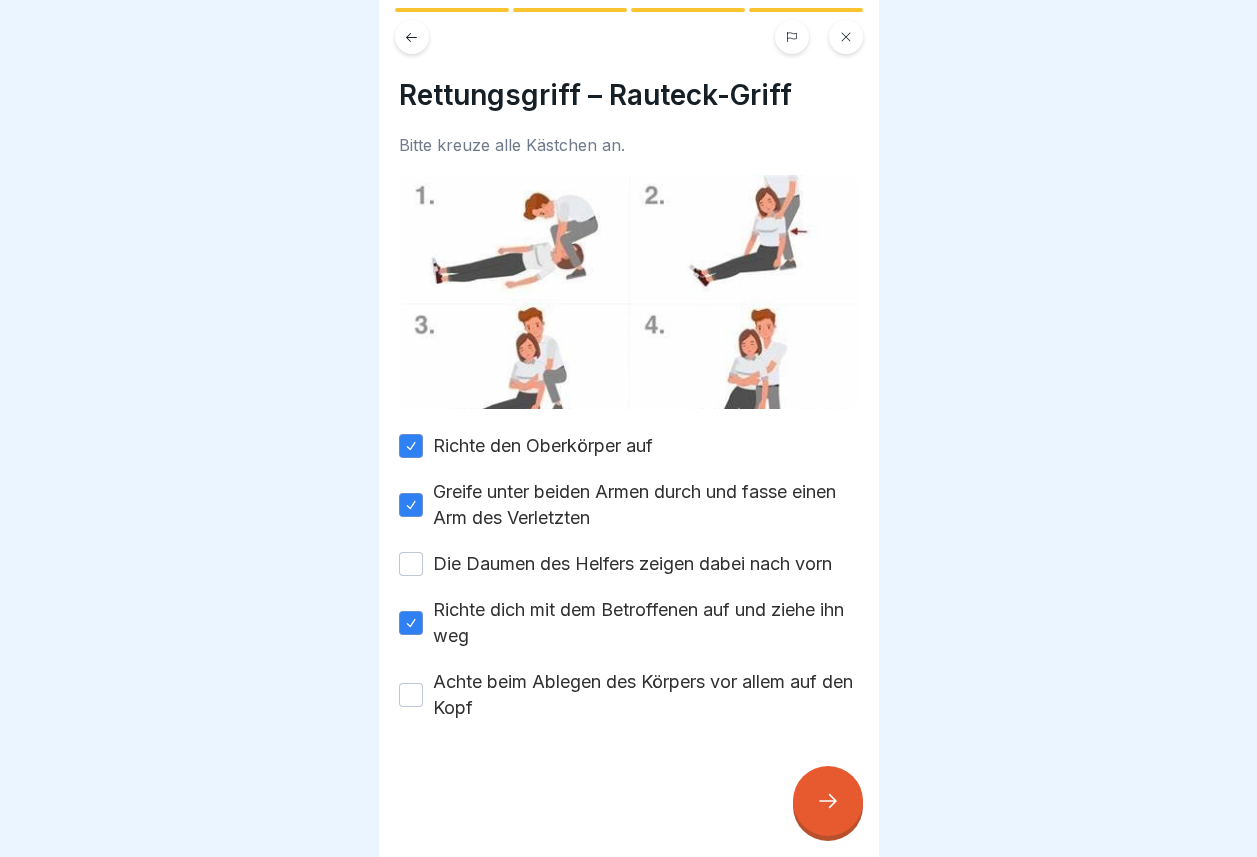 drag, startPoint x: 404, startPoint y: 560, endPoint x: 411, endPoint y: 572, distance: 13.892444 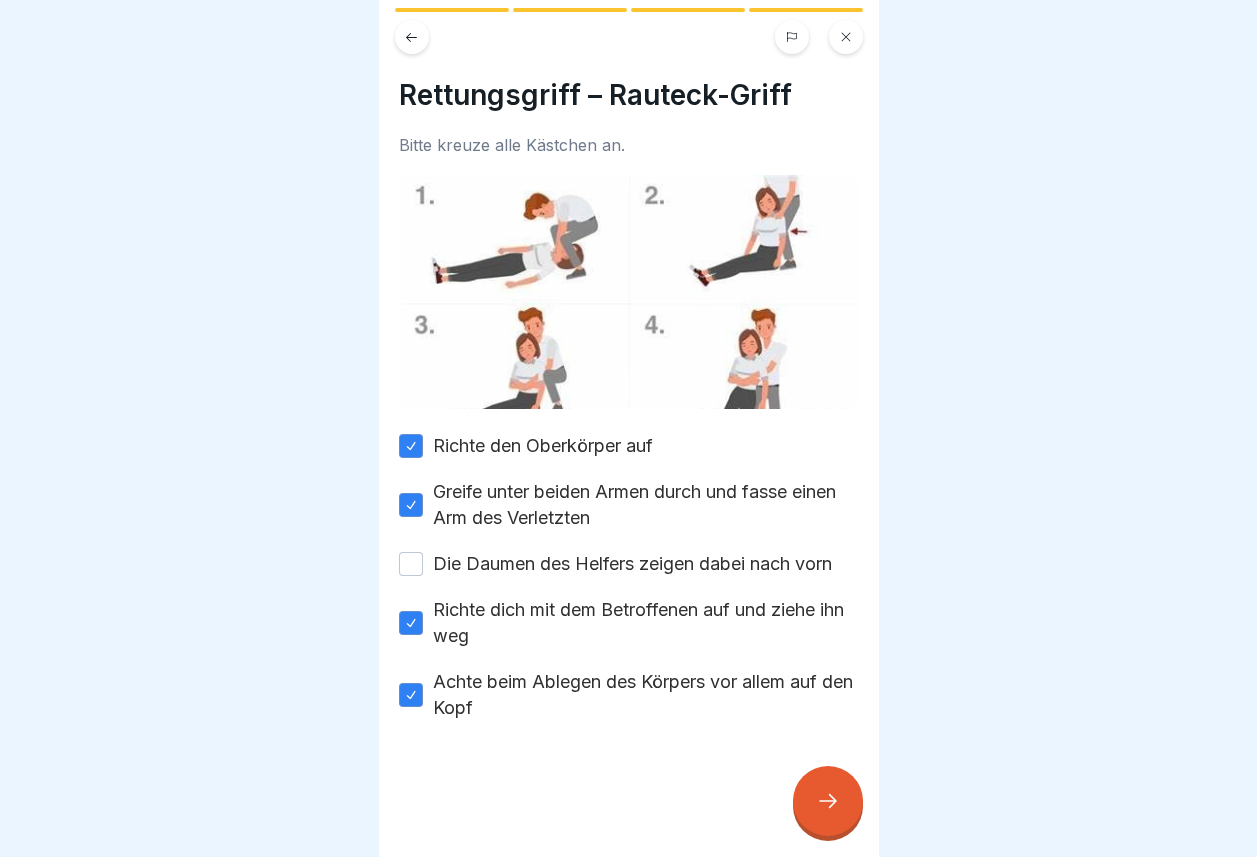 drag, startPoint x: 406, startPoint y: 559, endPoint x: 443, endPoint y: 585, distance: 45.221676 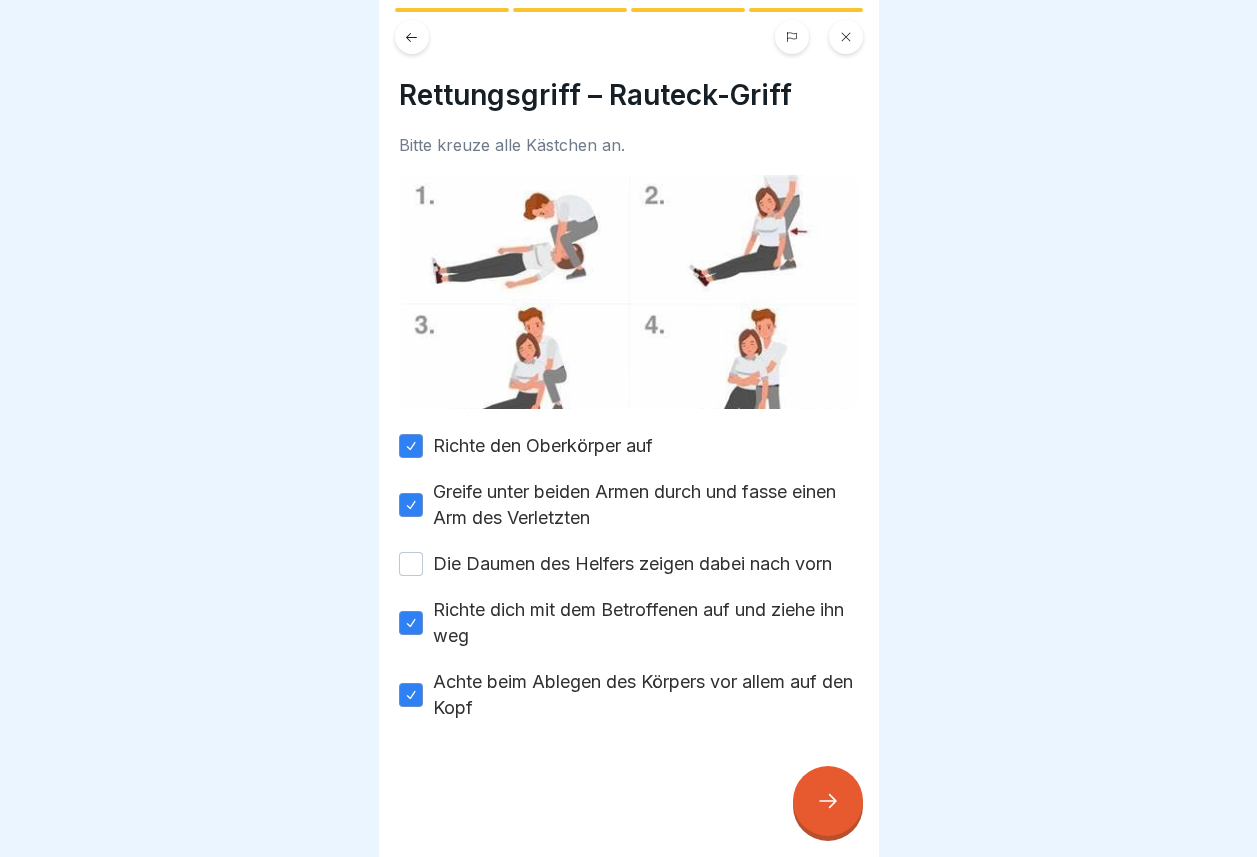 click 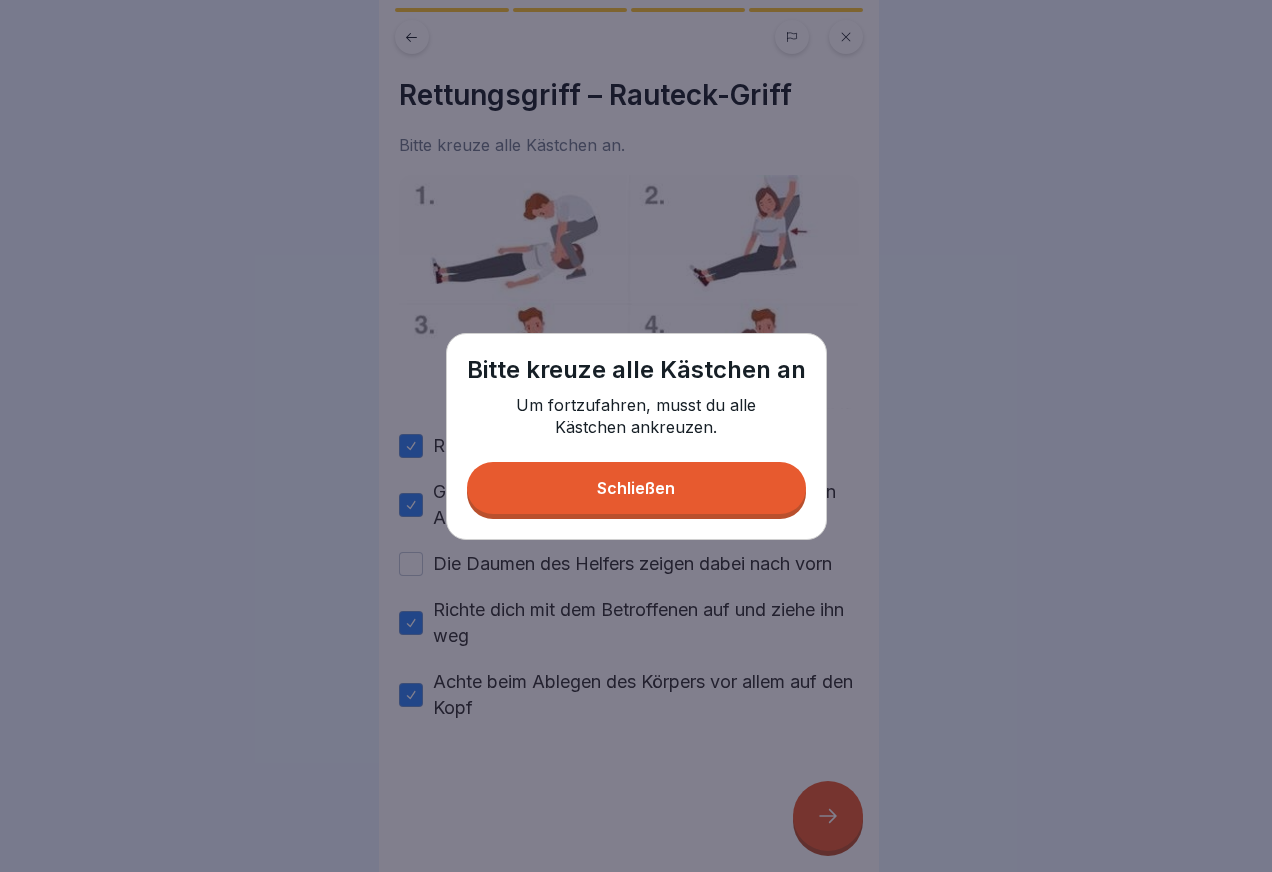click on "Schließen" at bounding box center (636, 488) 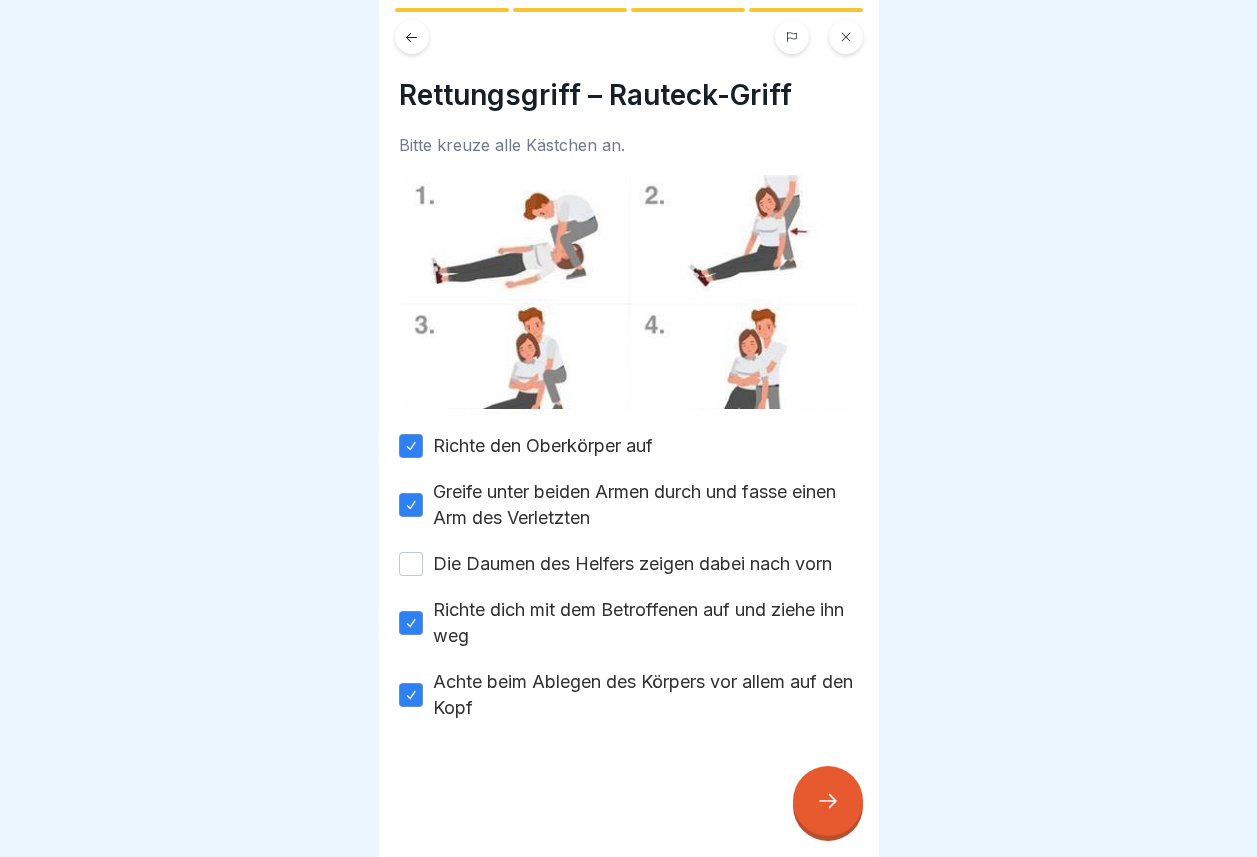 click on "Greife unter beiden Armen durch und fasse einen Arm des Verletzten" at bounding box center [411, 505] 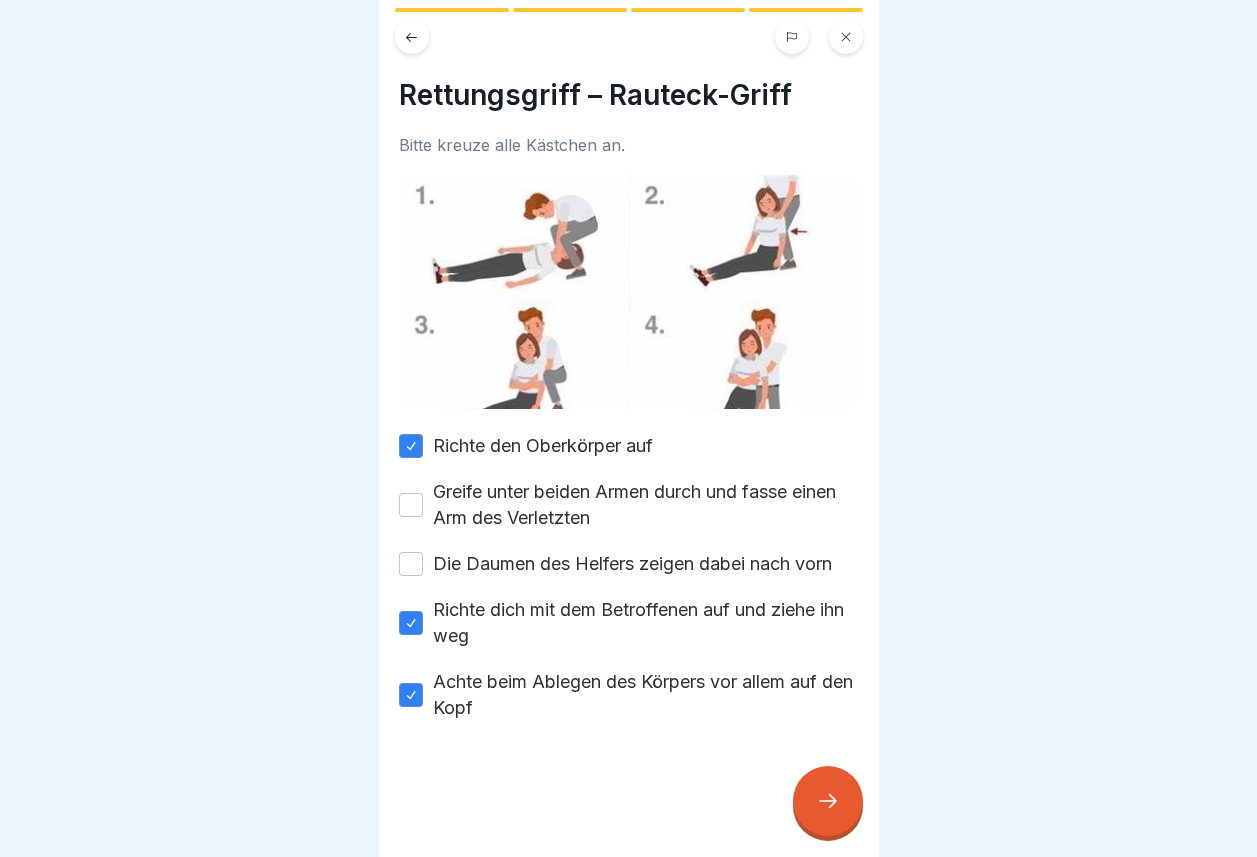 click on "Richte den Oberkörper auf" at bounding box center [411, 446] 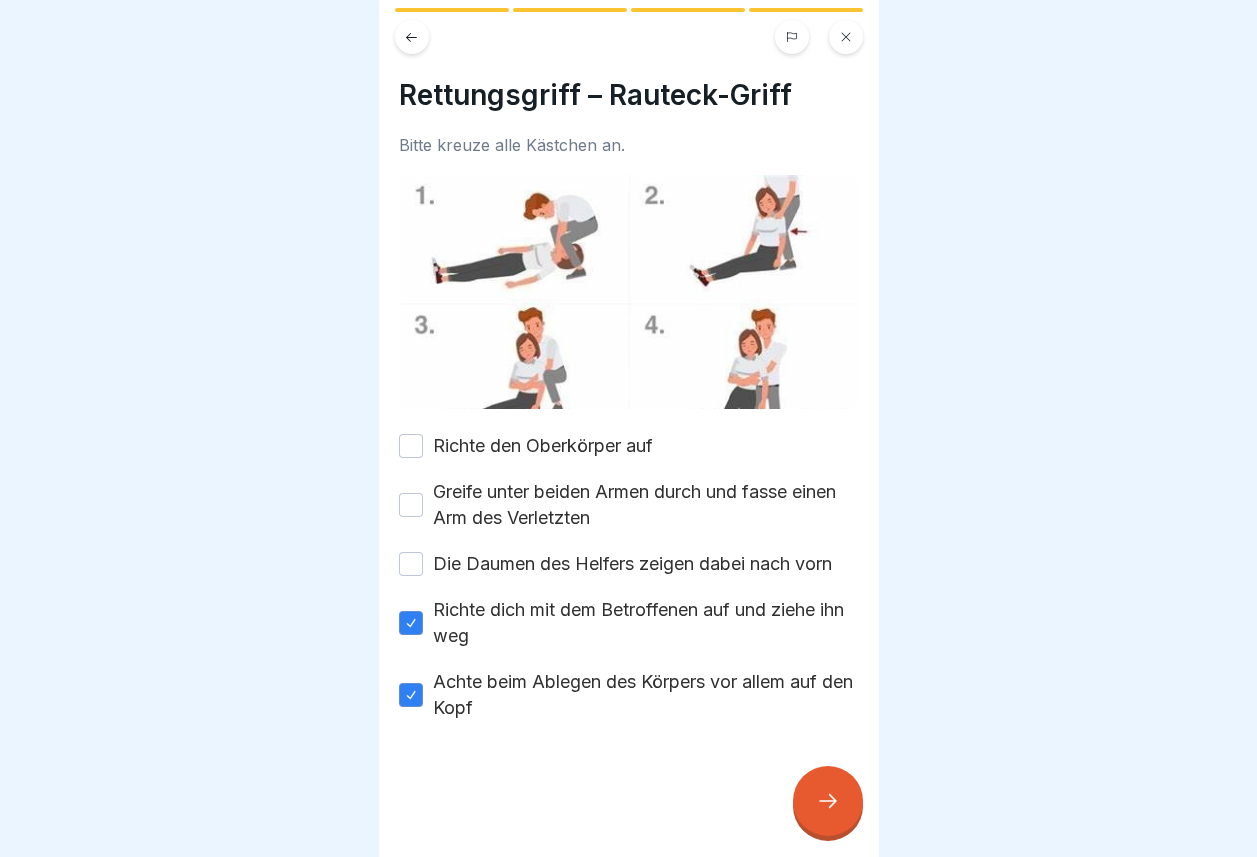 click on "Richte dich mit dem Betroffenen auf und ziehe ihn weg" at bounding box center (411, 623) 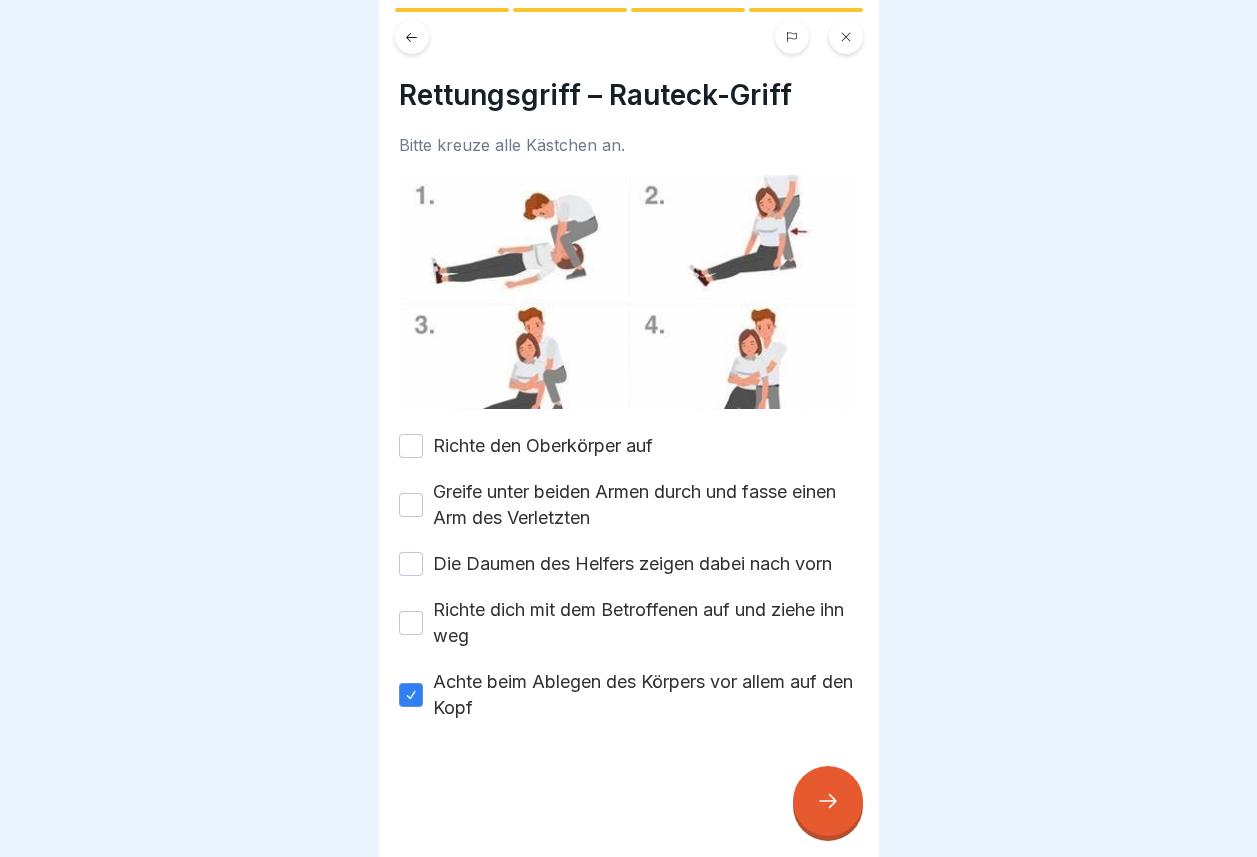 drag, startPoint x: 408, startPoint y: 689, endPoint x: 503, endPoint y: 395, distance: 308.96762 